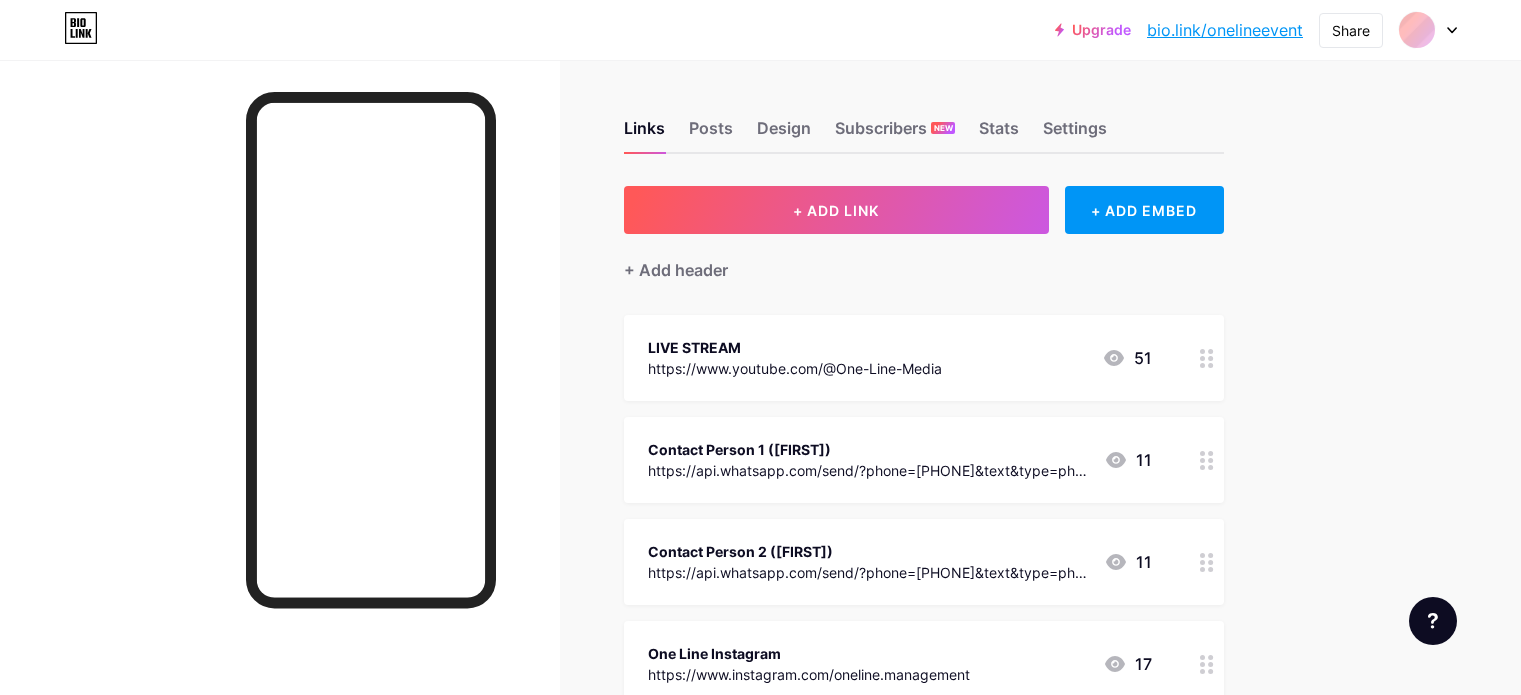 scroll, scrollTop: 0, scrollLeft: 0, axis: both 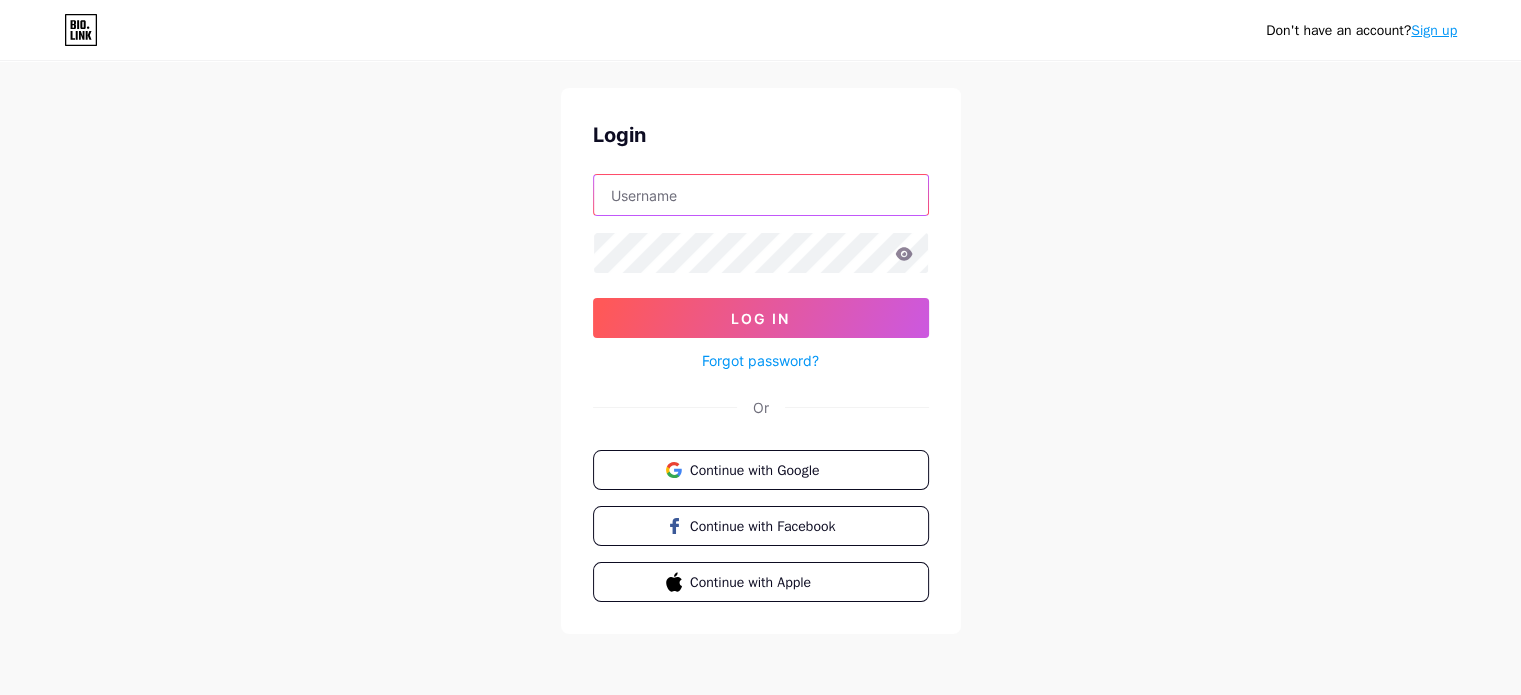 type on "[EMAIL]" 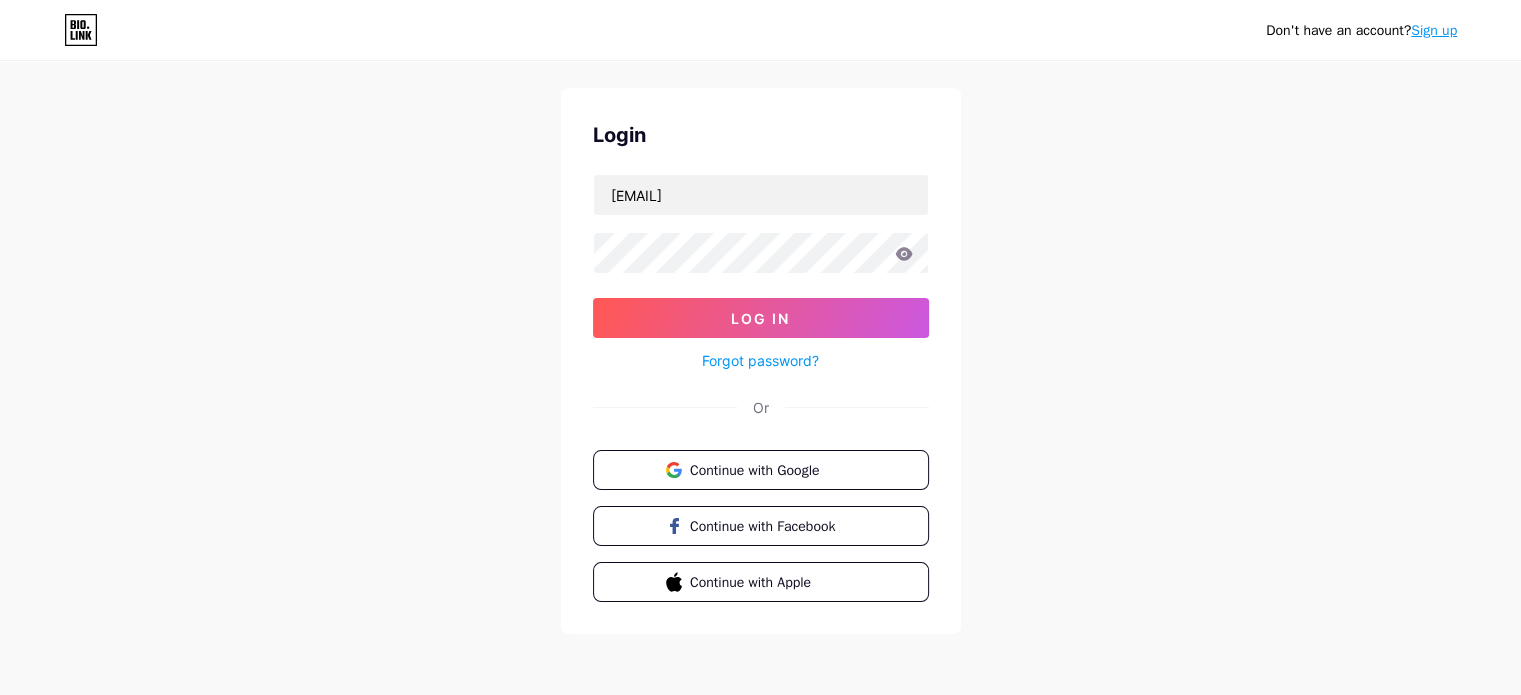 click on "Sign up" at bounding box center [1434, 30] 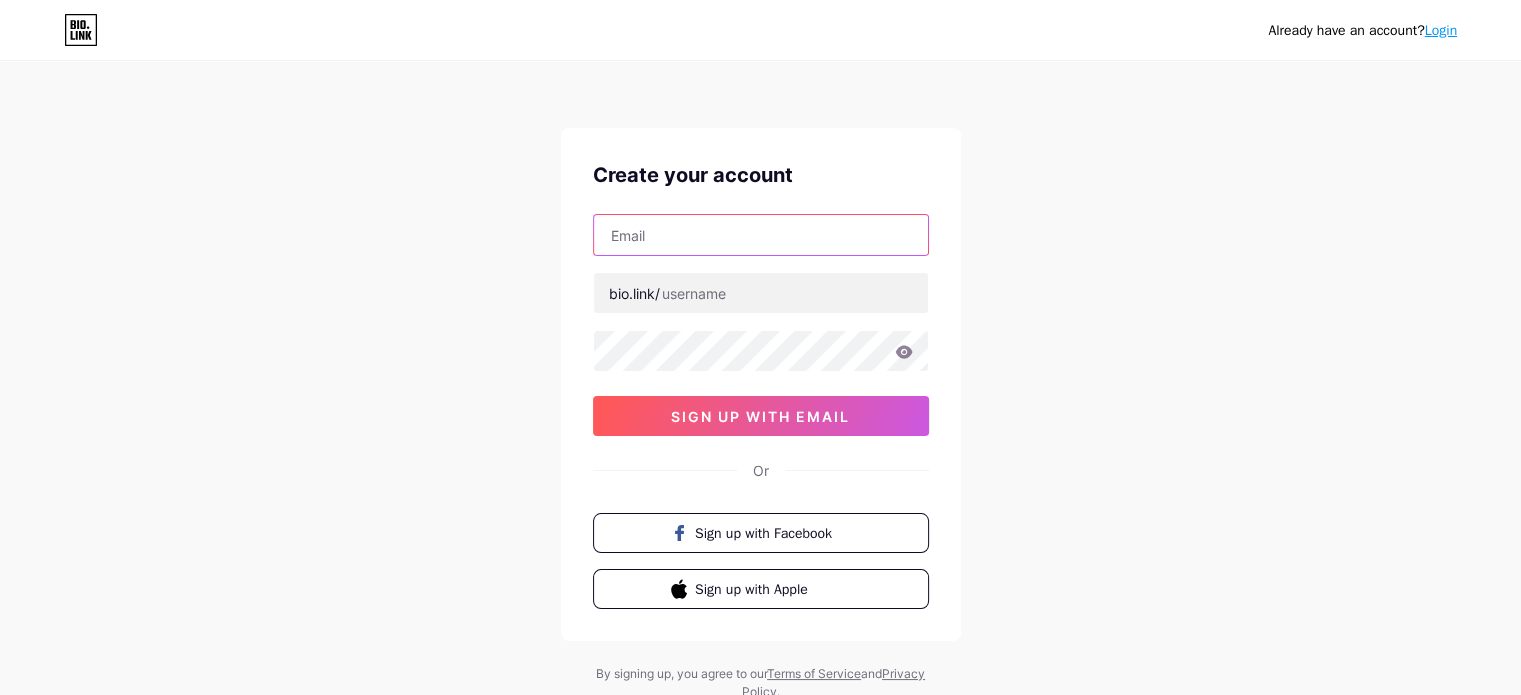 click at bounding box center (761, 235) 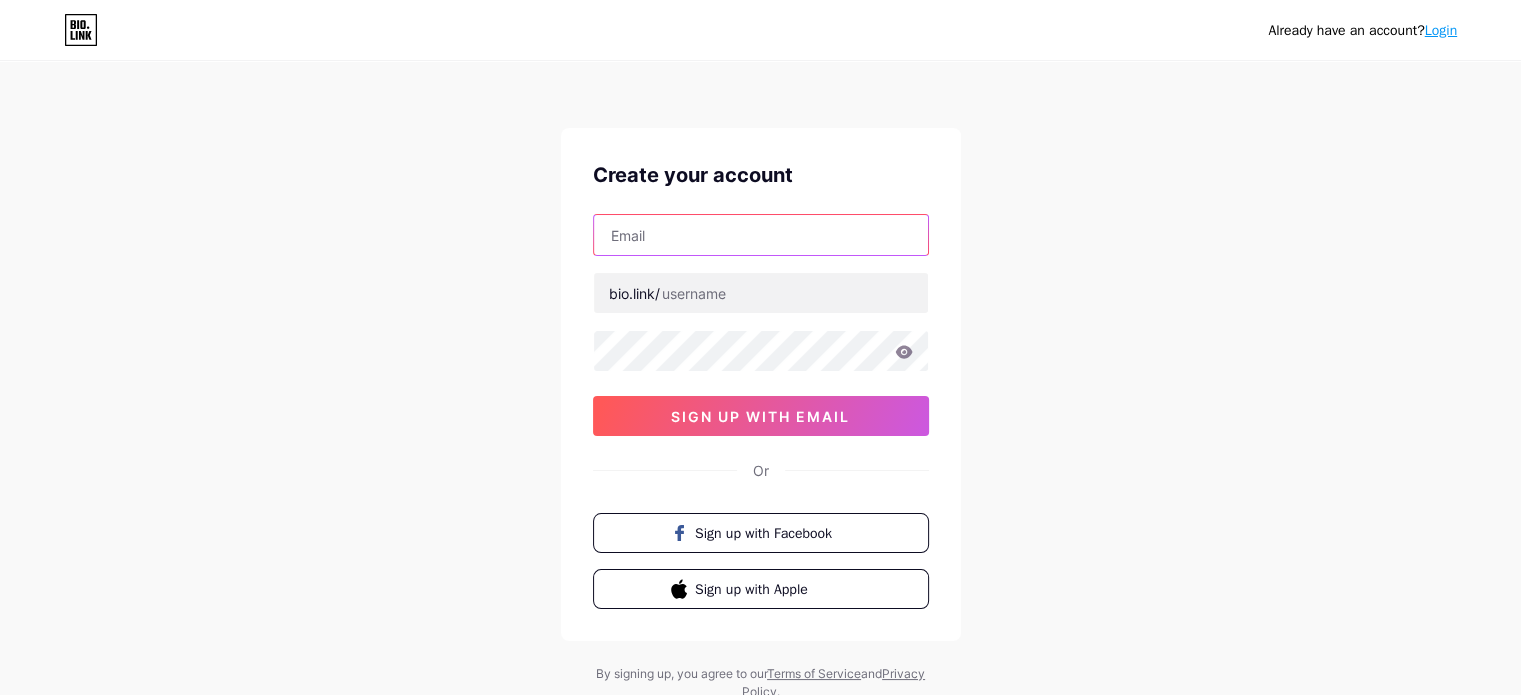 click at bounding box center [761, 235] 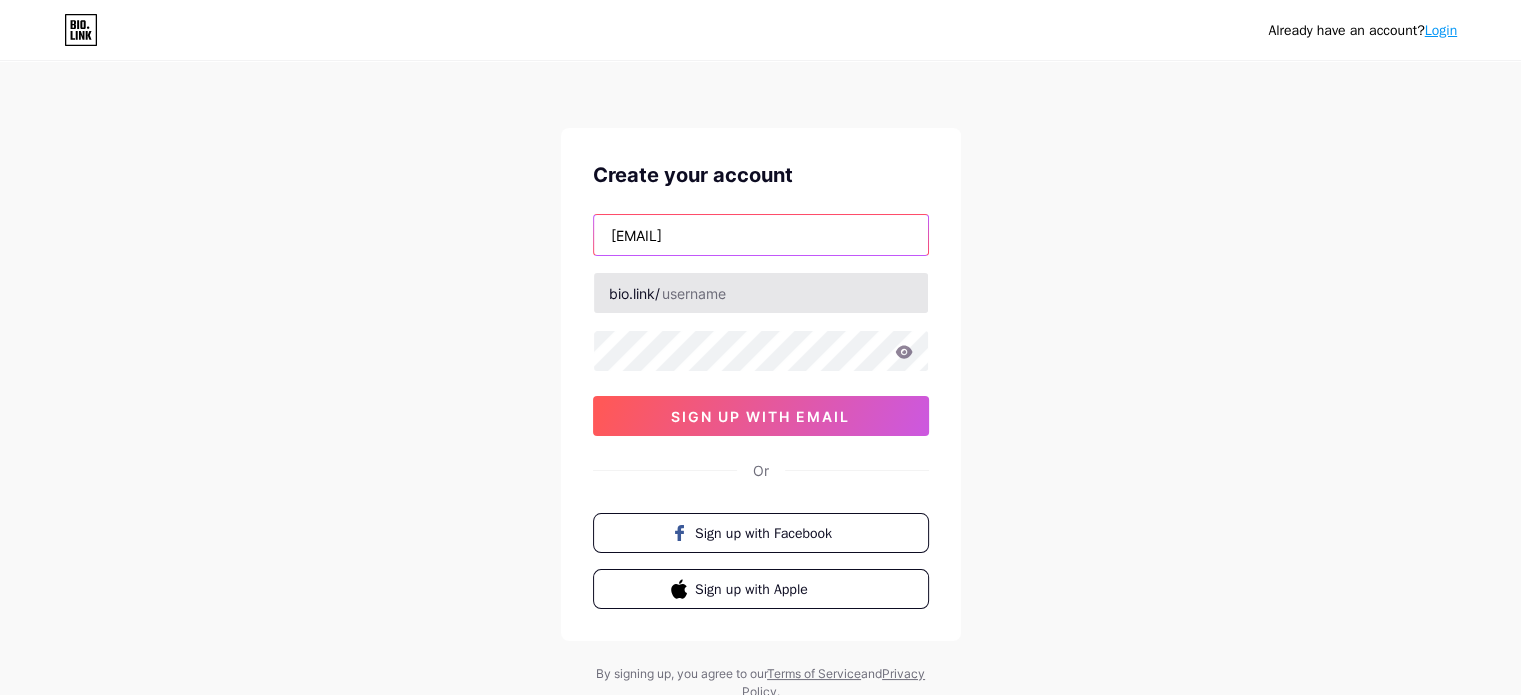 type on "[EMAIL]" 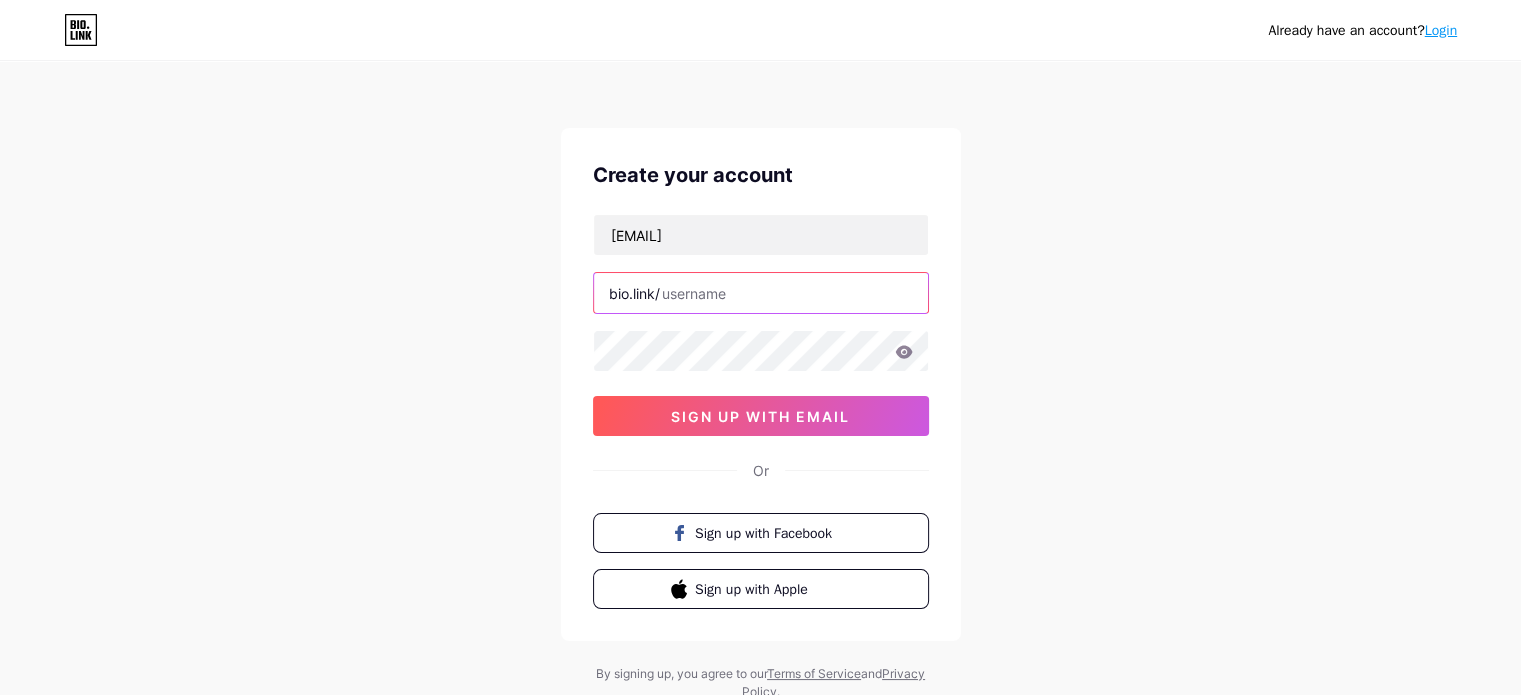 click at bounding box center (761, 293) 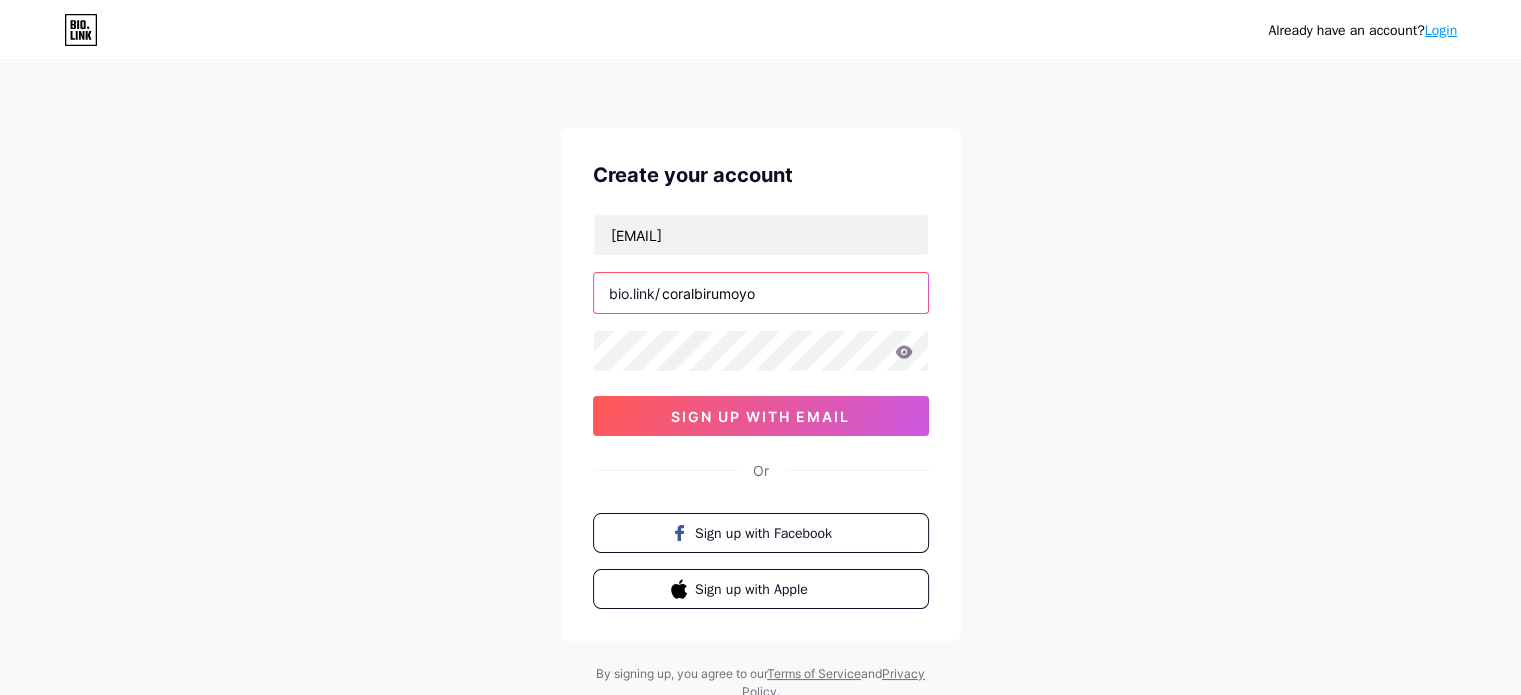 type on "coralbirumoyo" 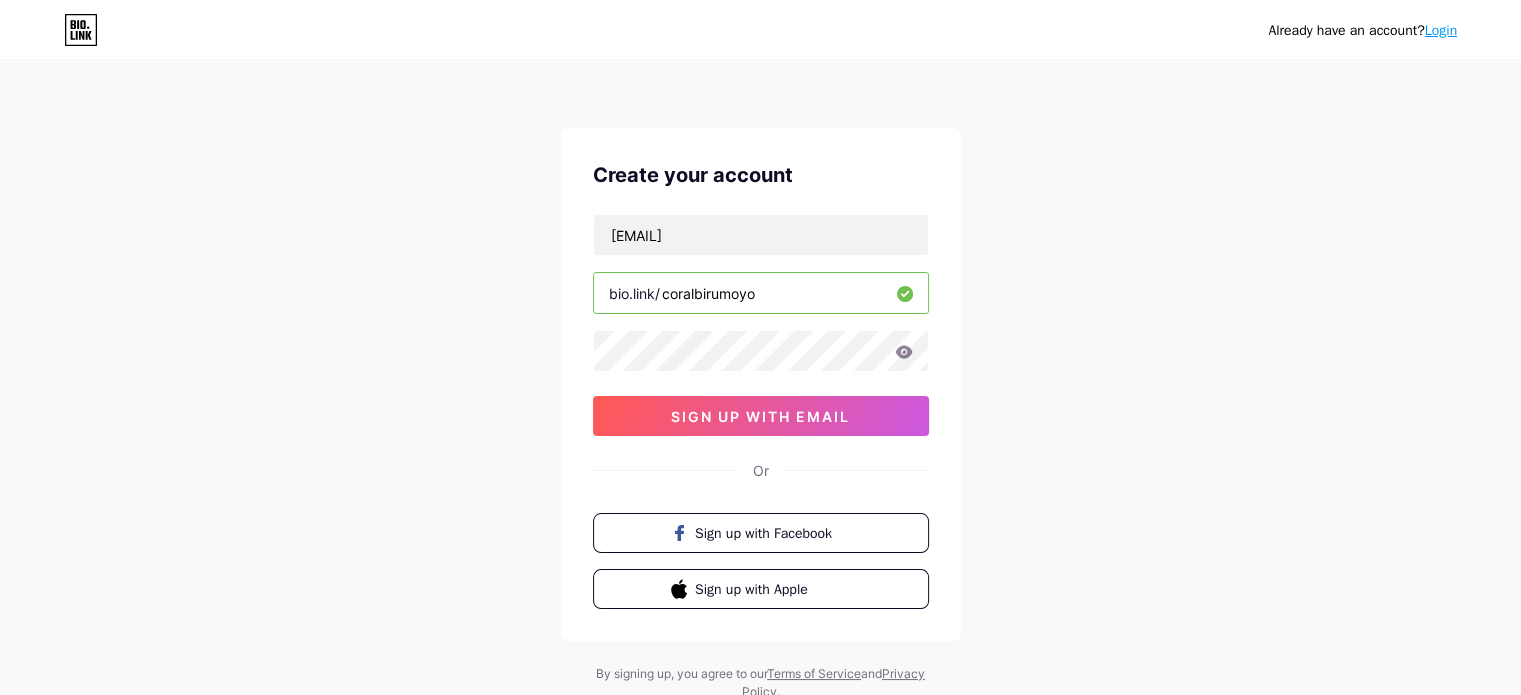 click on "Already have an account? Login Create your account [EMAIL] bio.link/ [USERNAME] sign up with email Or Sign up with Facebook Sign up with Apple By signing up, you agree to our Terms of Service and Privacy Policy." at bounding box center (760, 382) 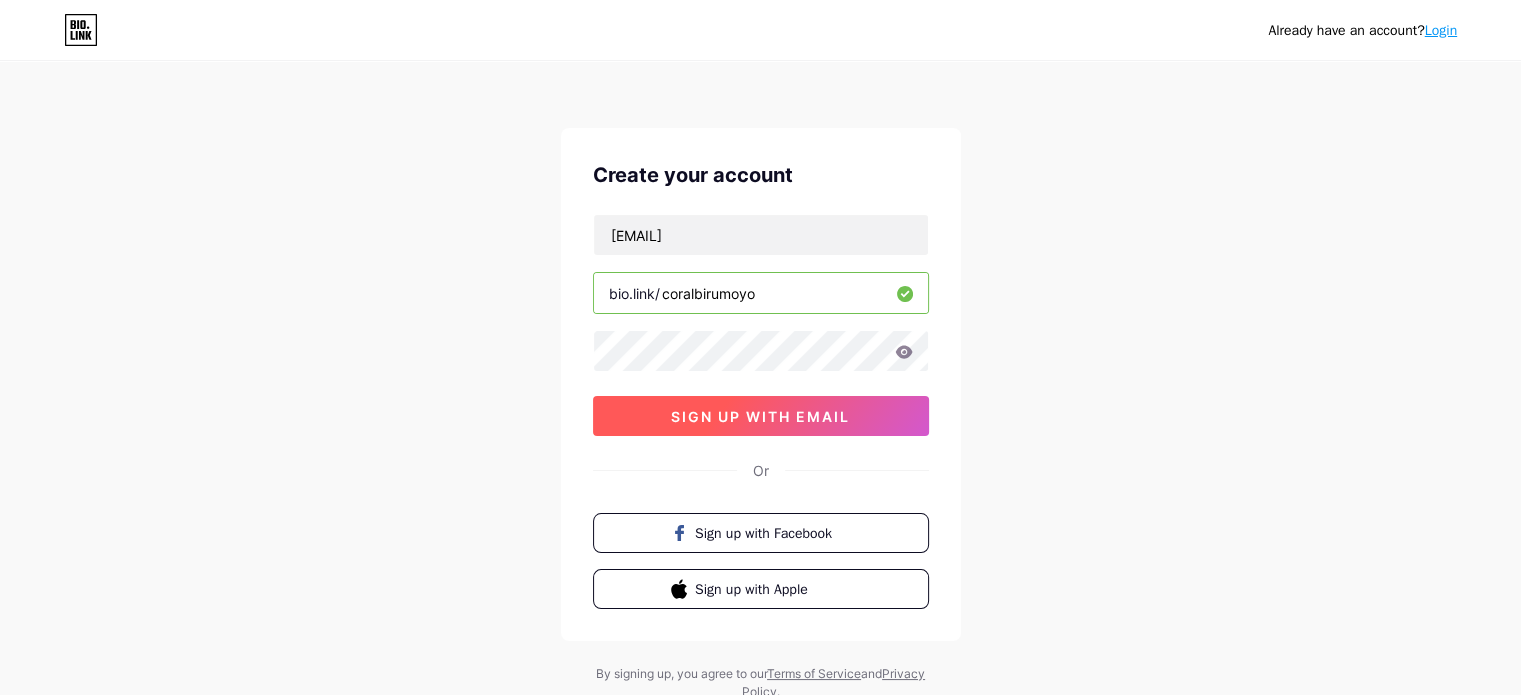 click on "sign up with email" at bounding box center [760, 416] 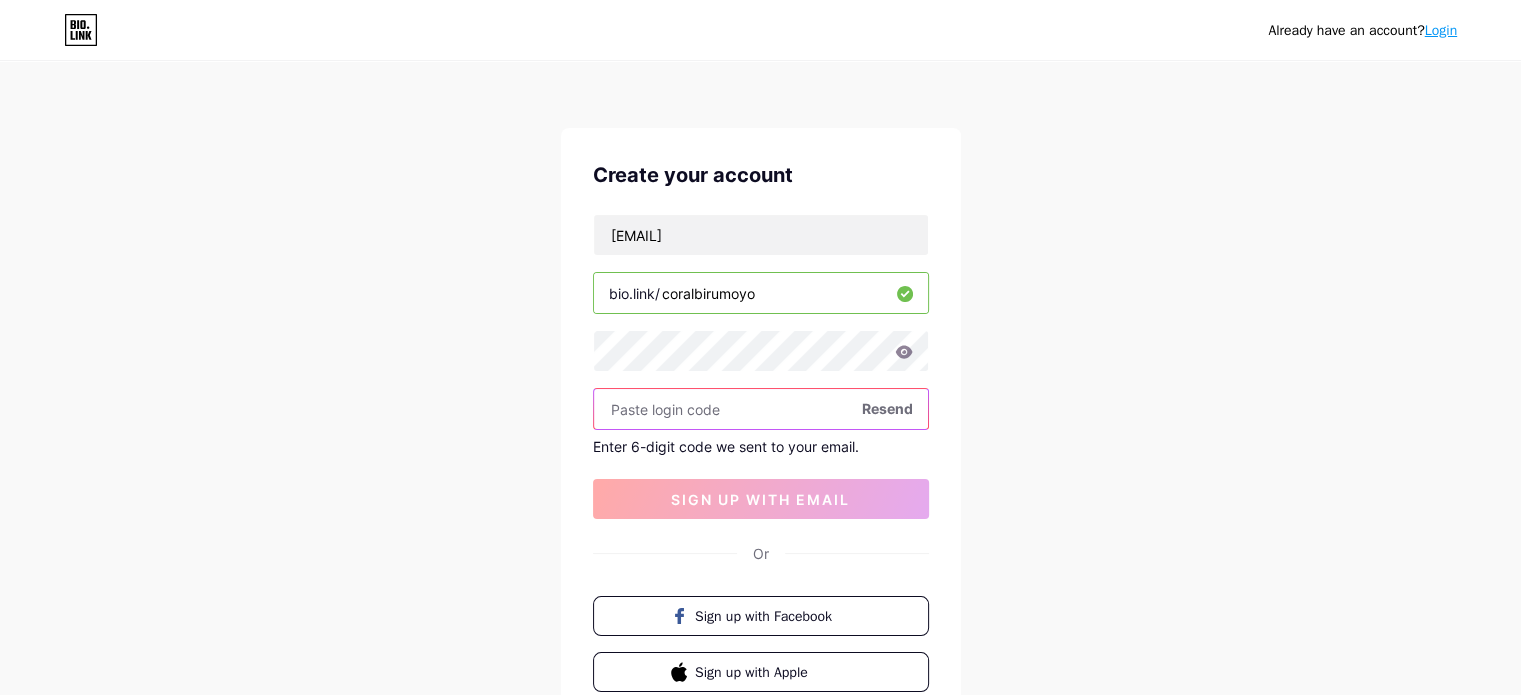 paste on "342732" 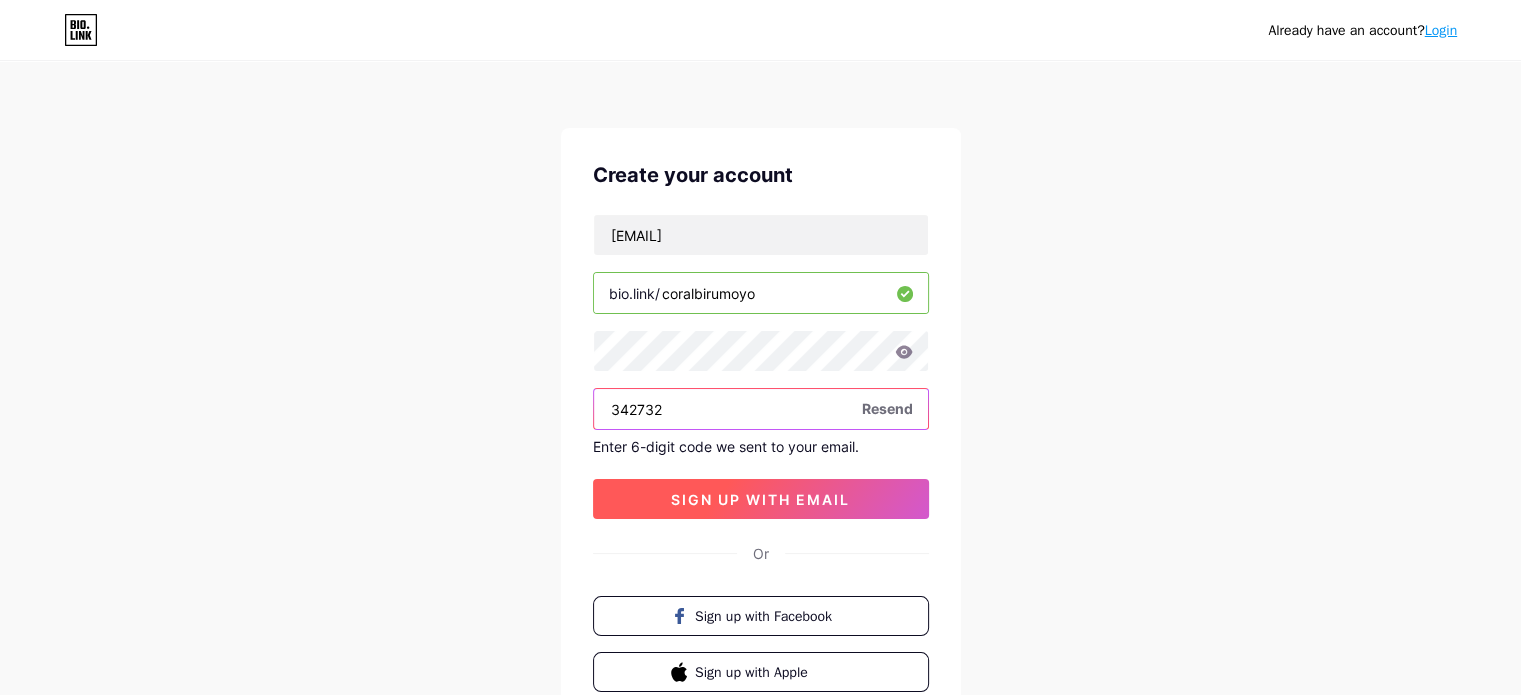type on "342732" 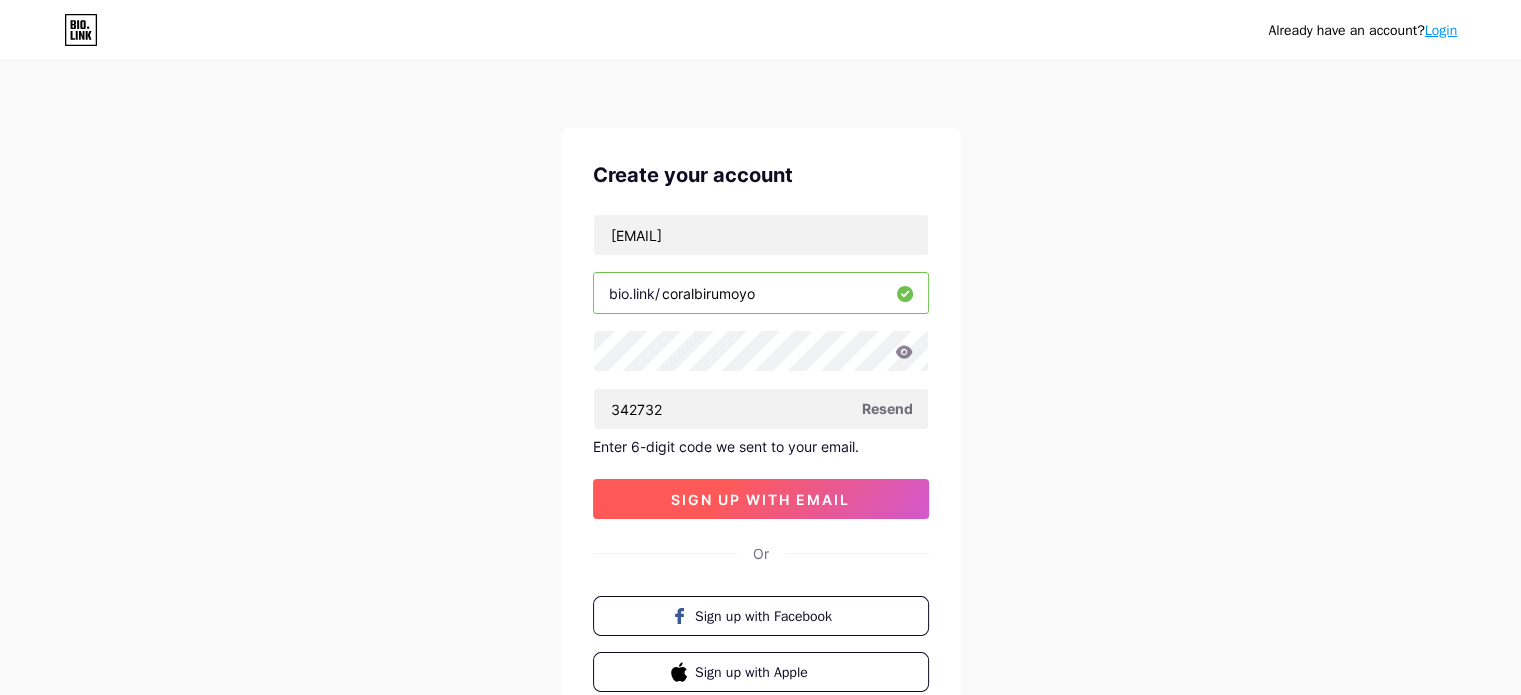 click on "sign up with email" at bounding box center (760, 499) 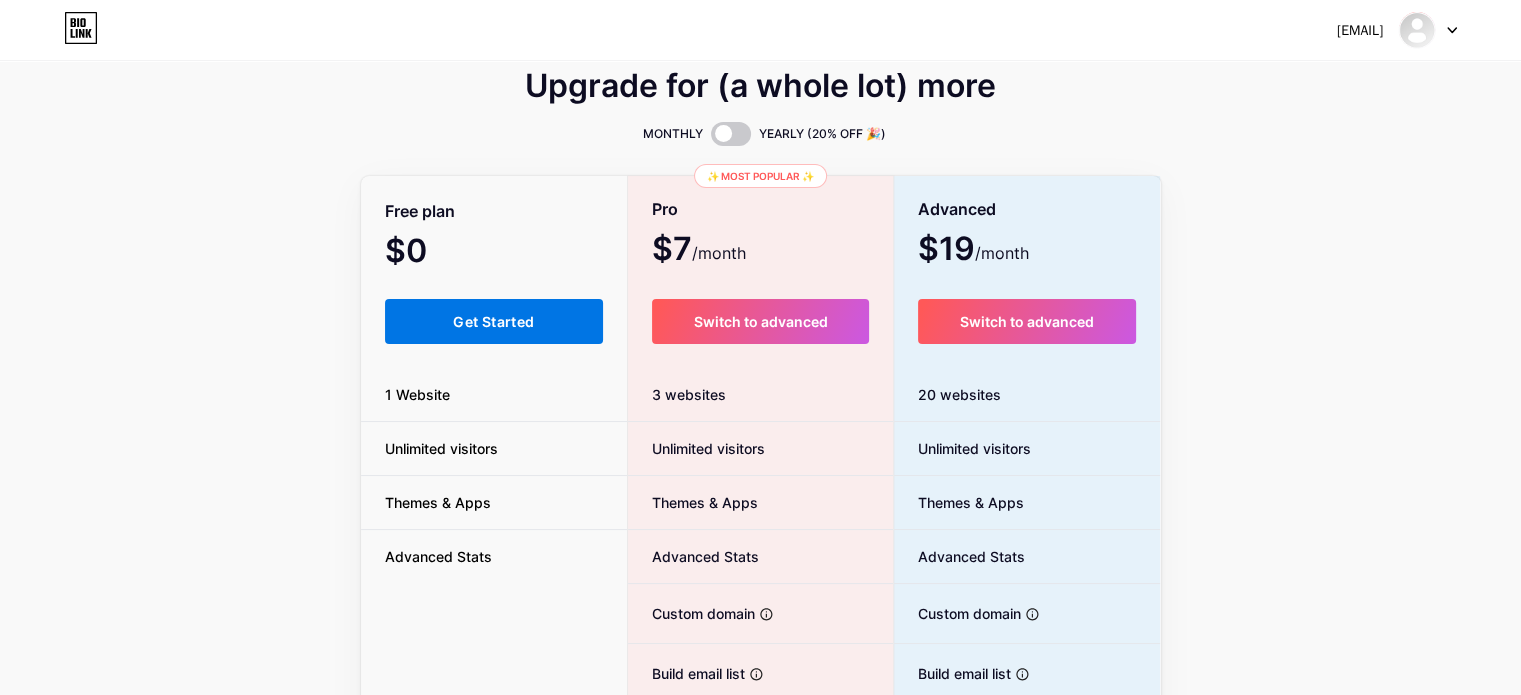scroll, scrollTop: 0, scrollLeft: 0, axis: both 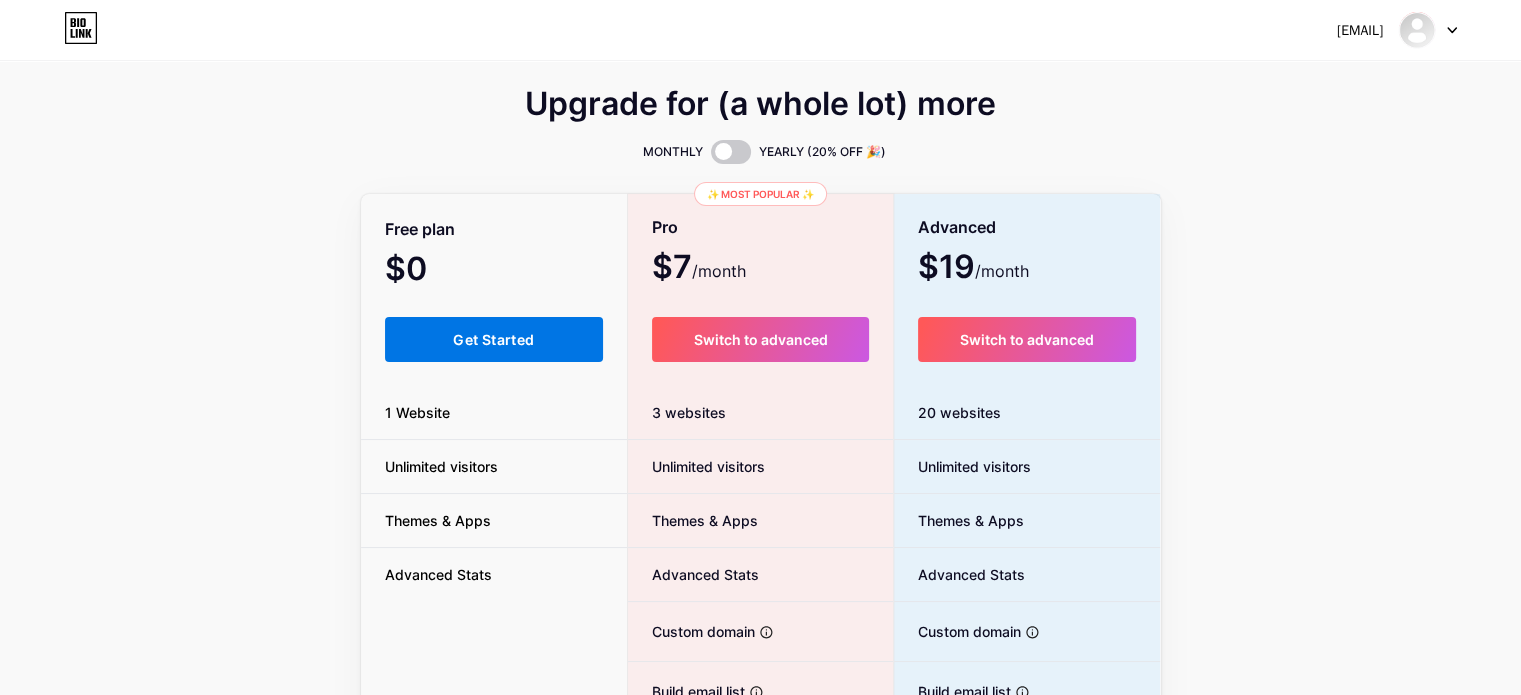 click on "Get Started" at bounding box center [493, 339] 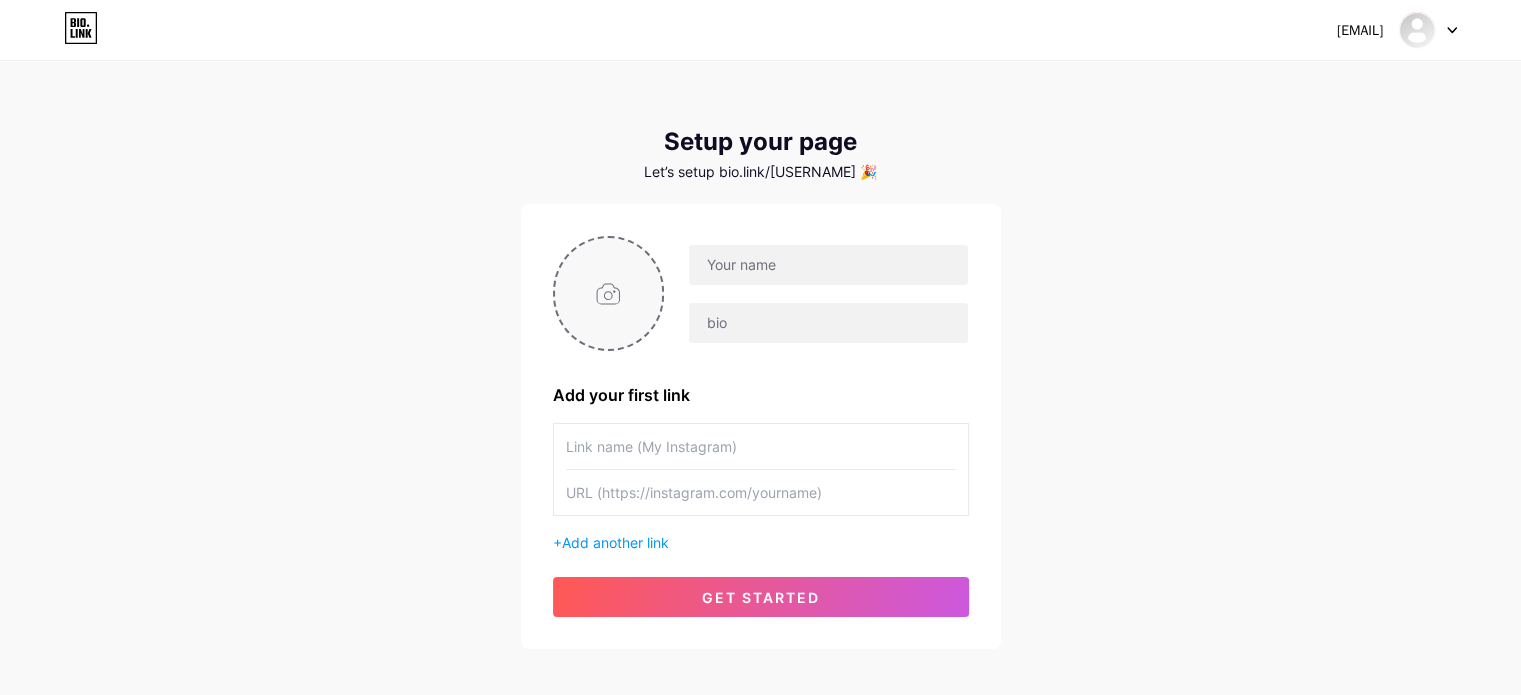 click at bounding box center [609, 293] 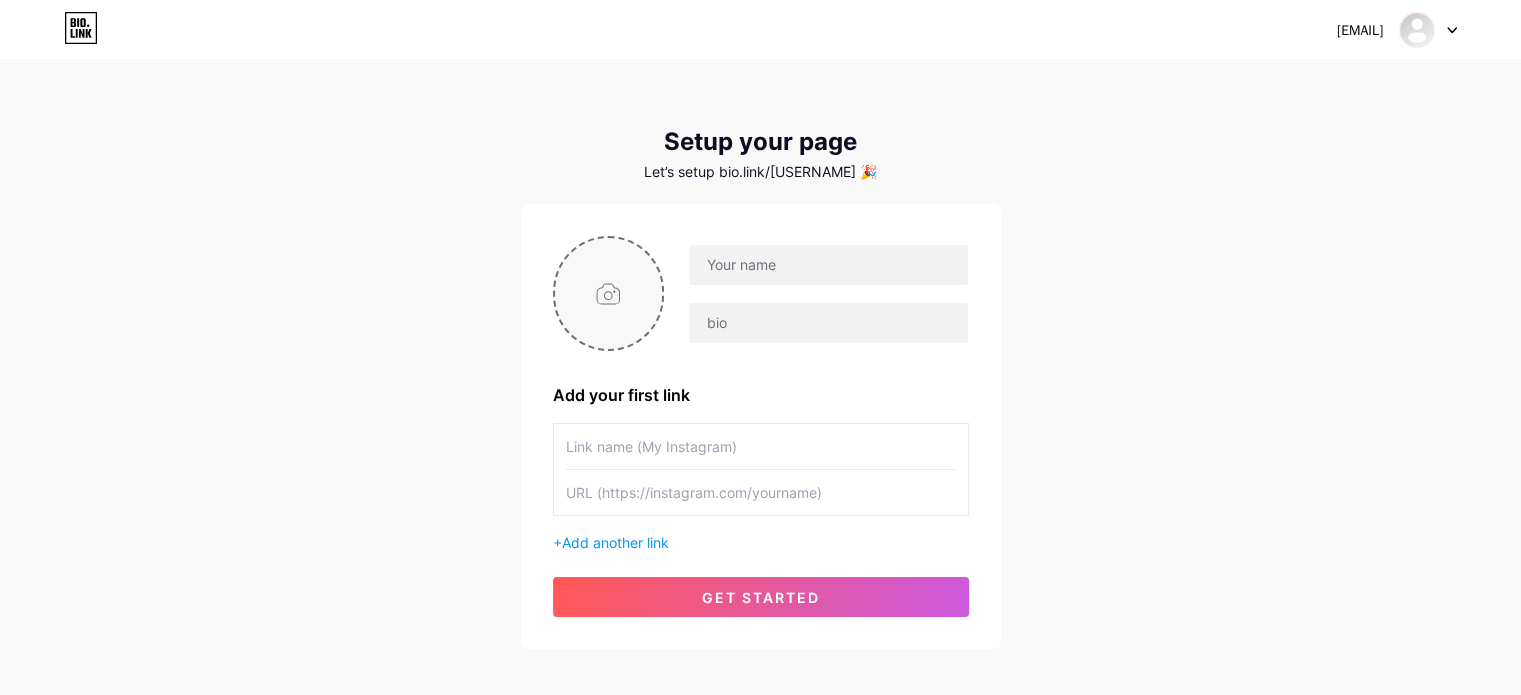 type on "C:\fakepath\pngtree-blue-coral-reef-png-image_11501786.png" 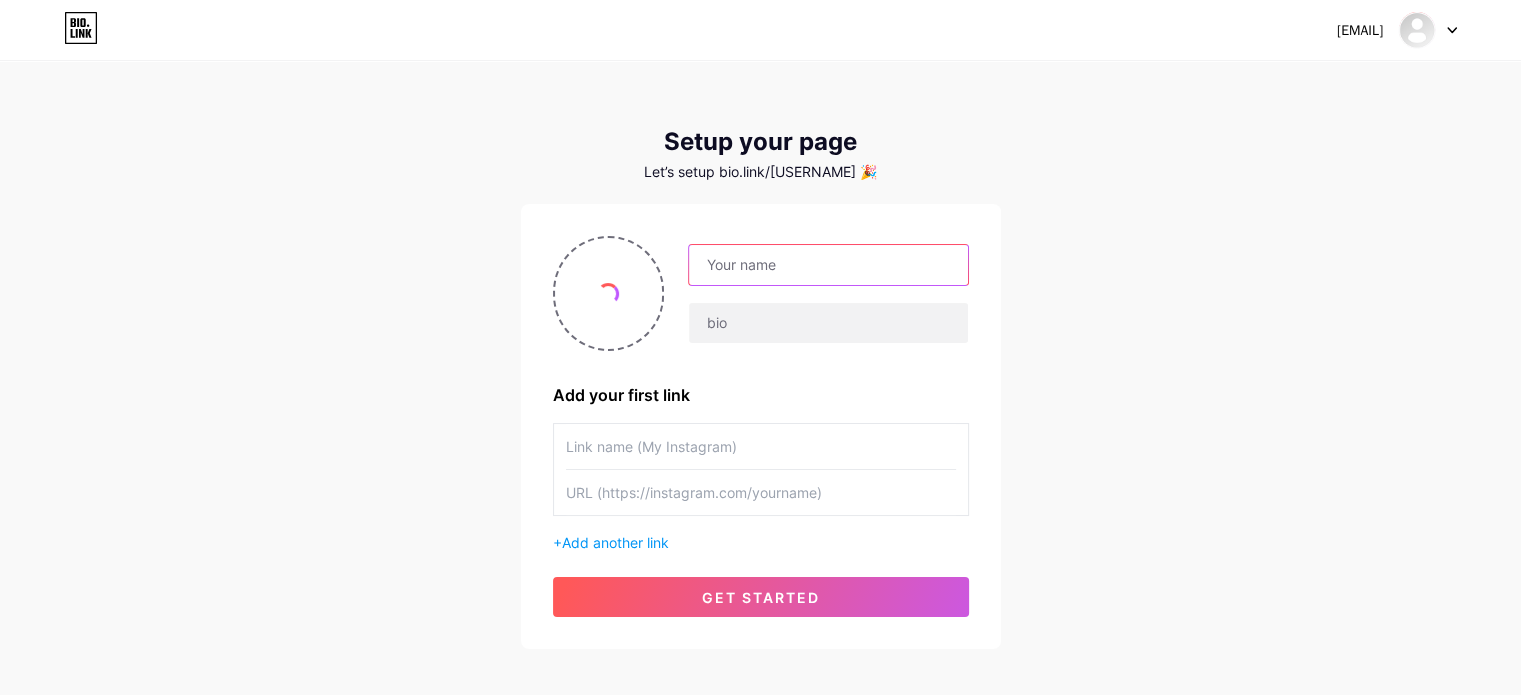 click at bounding box center [828, 265] 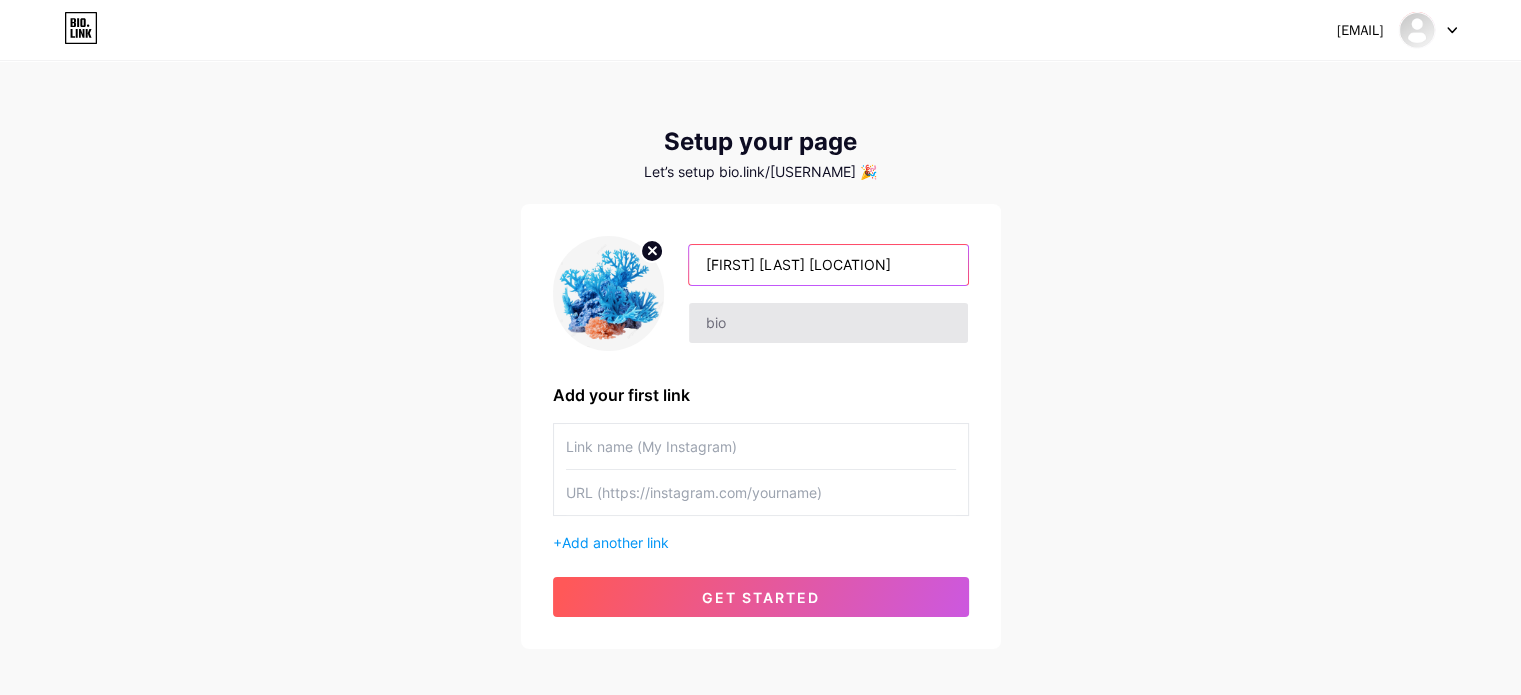 type on "[FIRST] [LAST] [LOCATION]" 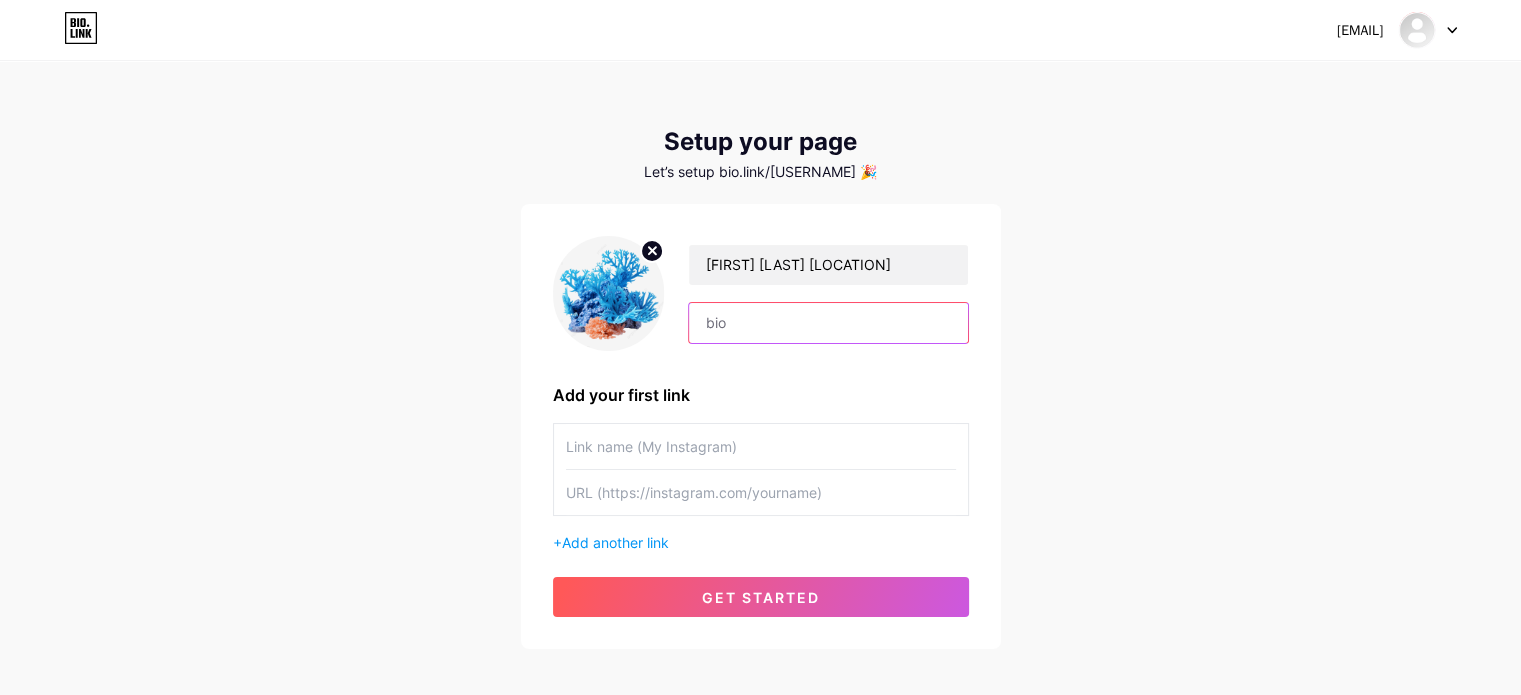 click at bounding box center [828, 323] 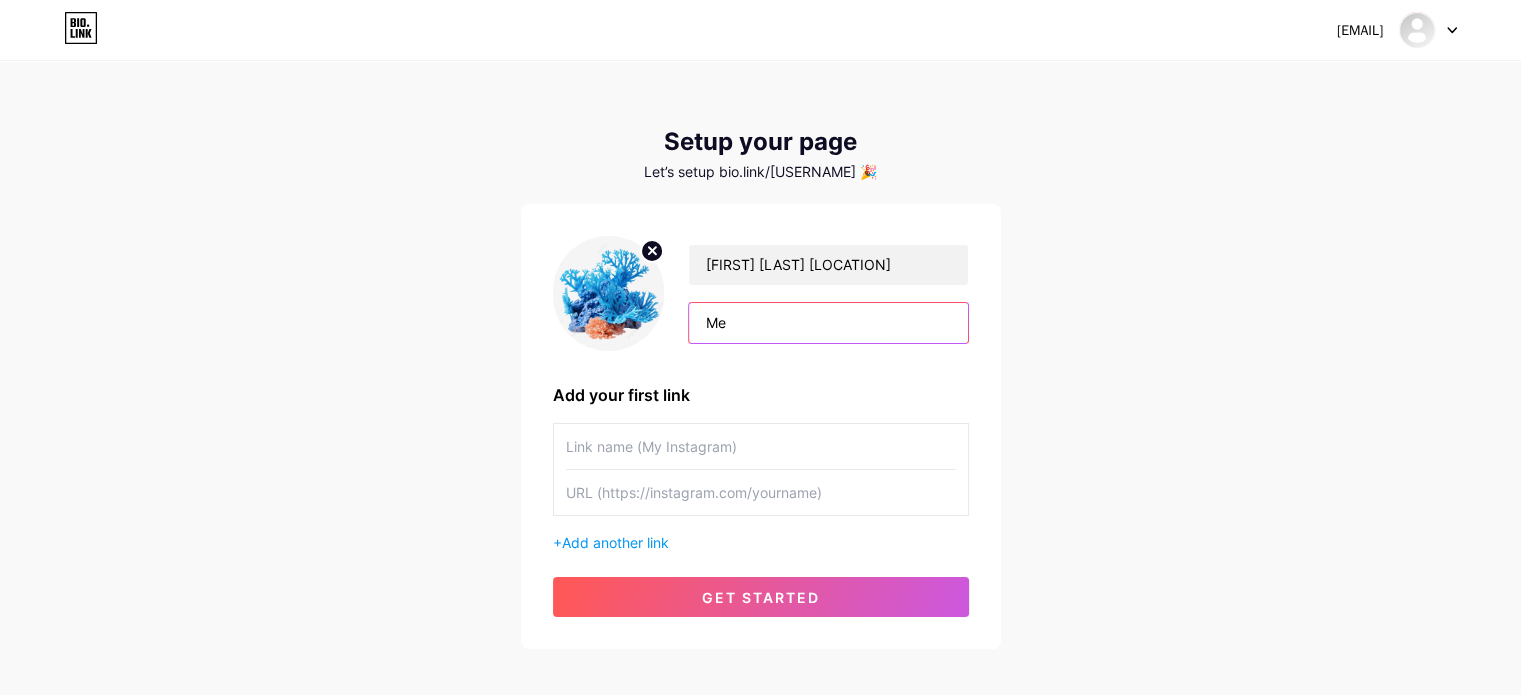 type on "M" 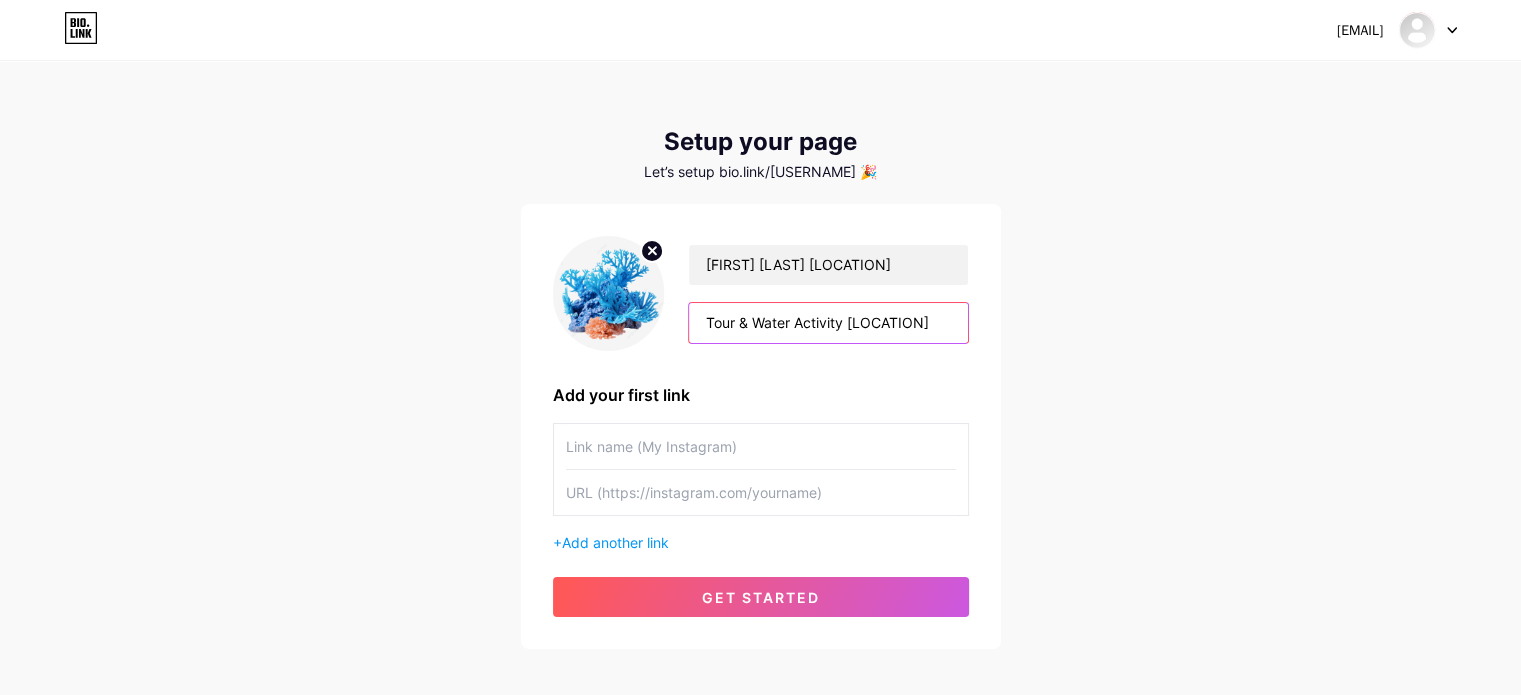 type on "Tour & Water Activity [LOCATION]" 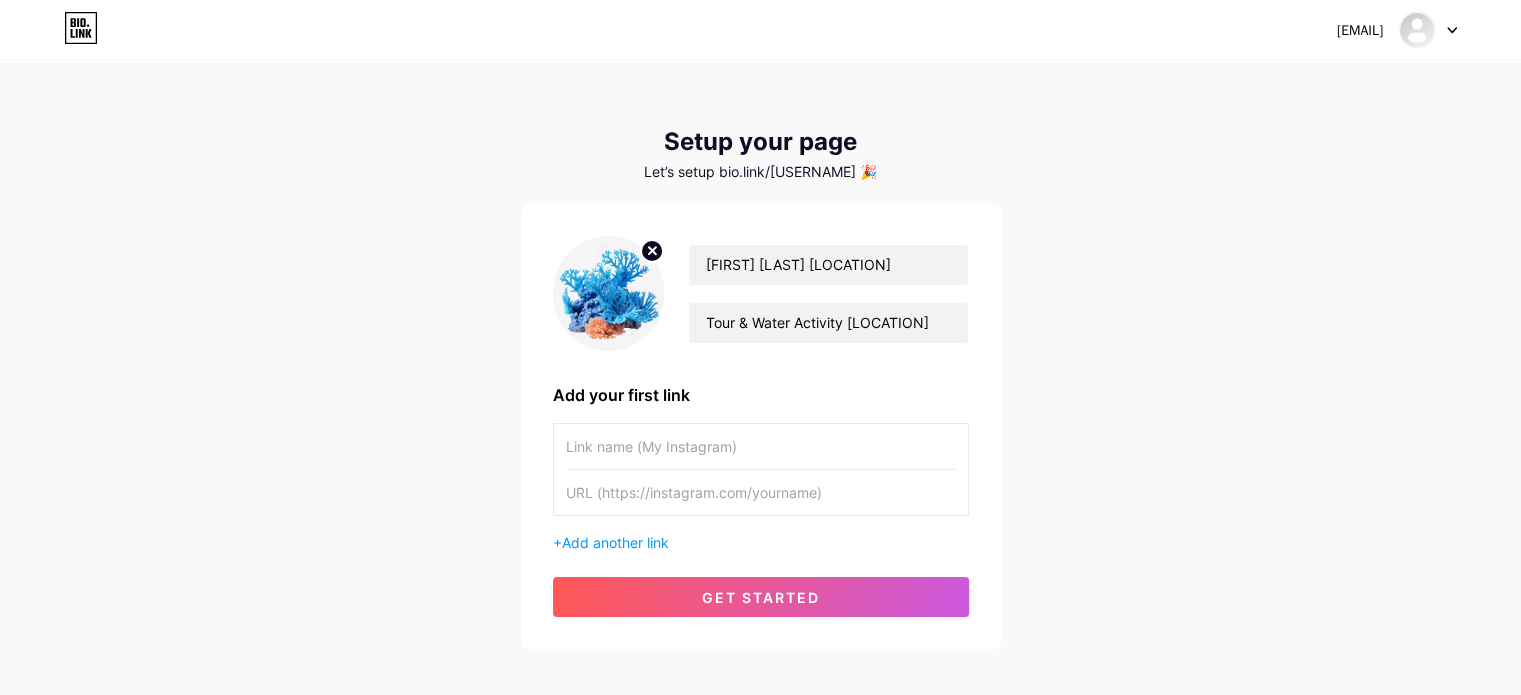 click at bounding box center (761, 446) 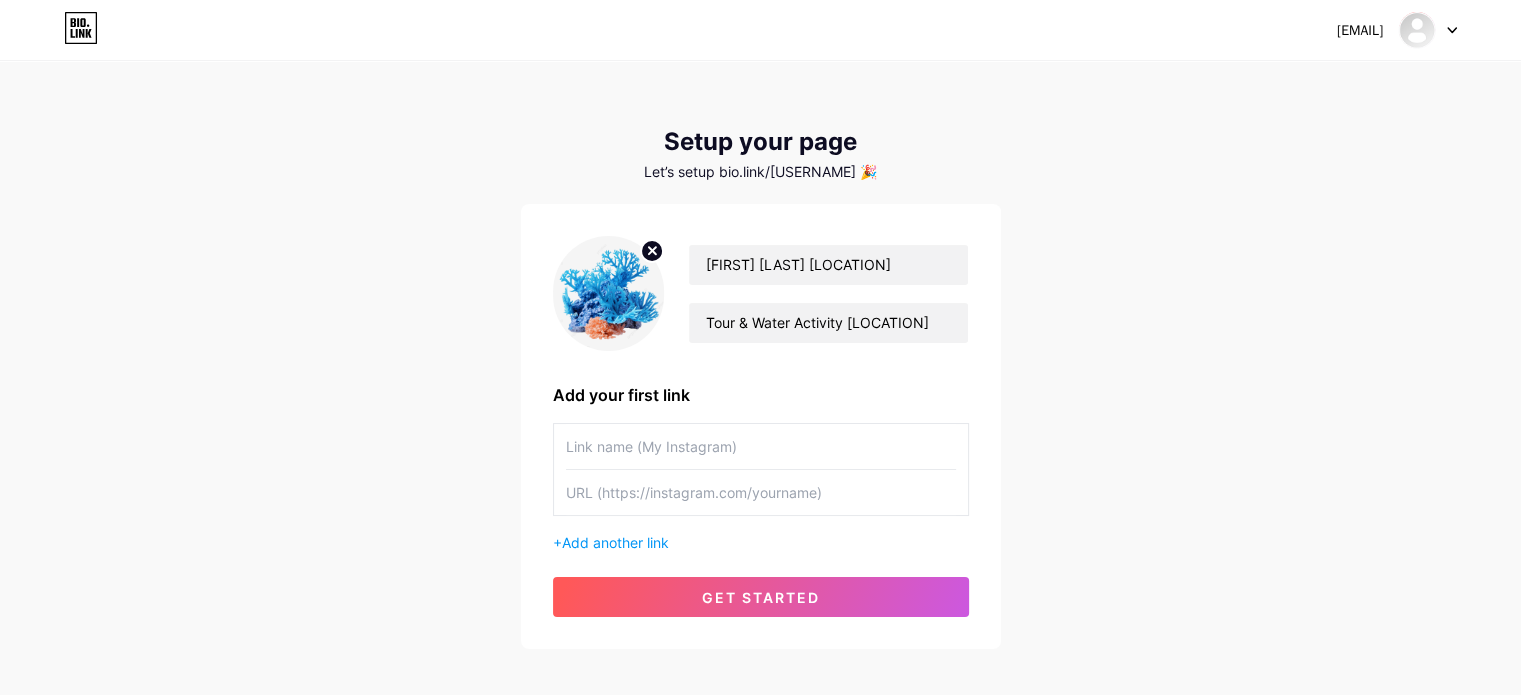 click at bounding box center (761, 492) 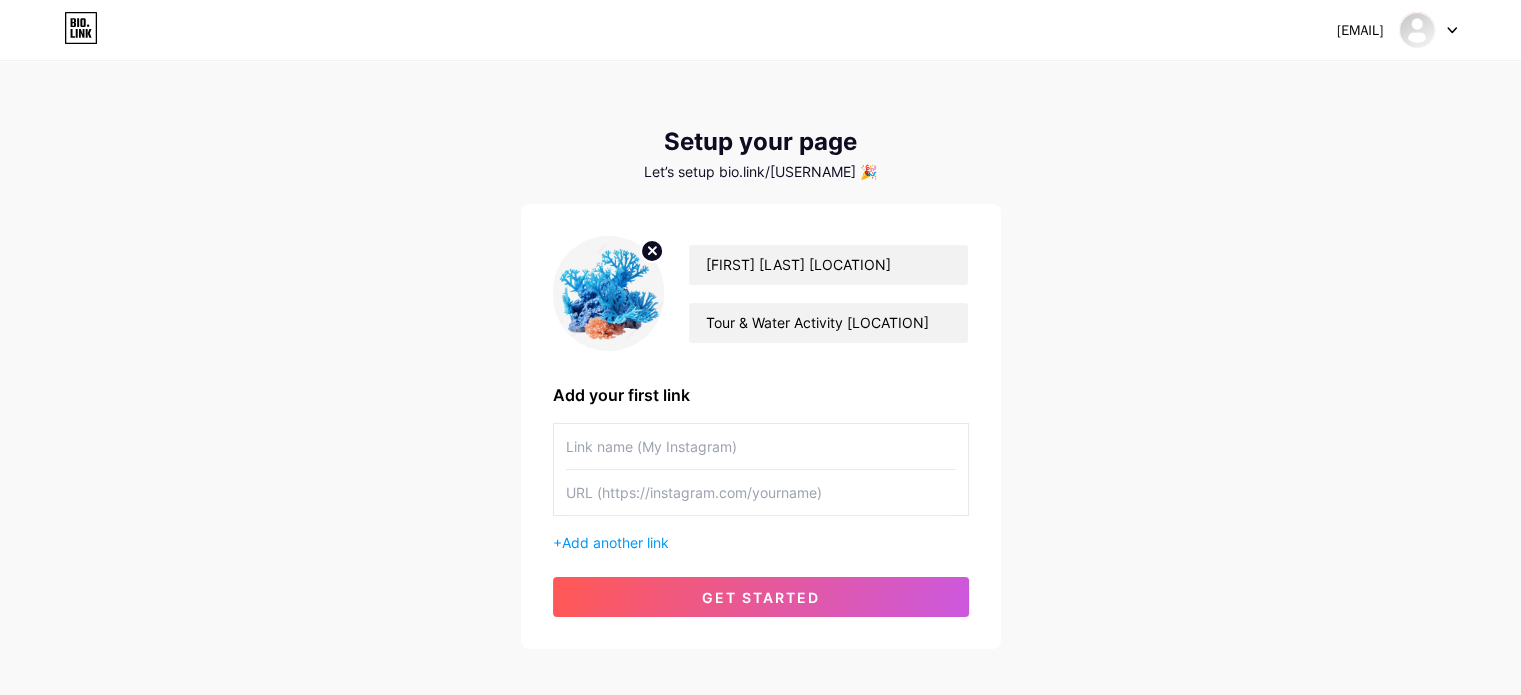 paste on "https://api.whatsapp.com/send/?phone=6285239518350&text&type=phone_number&app_absent=0" 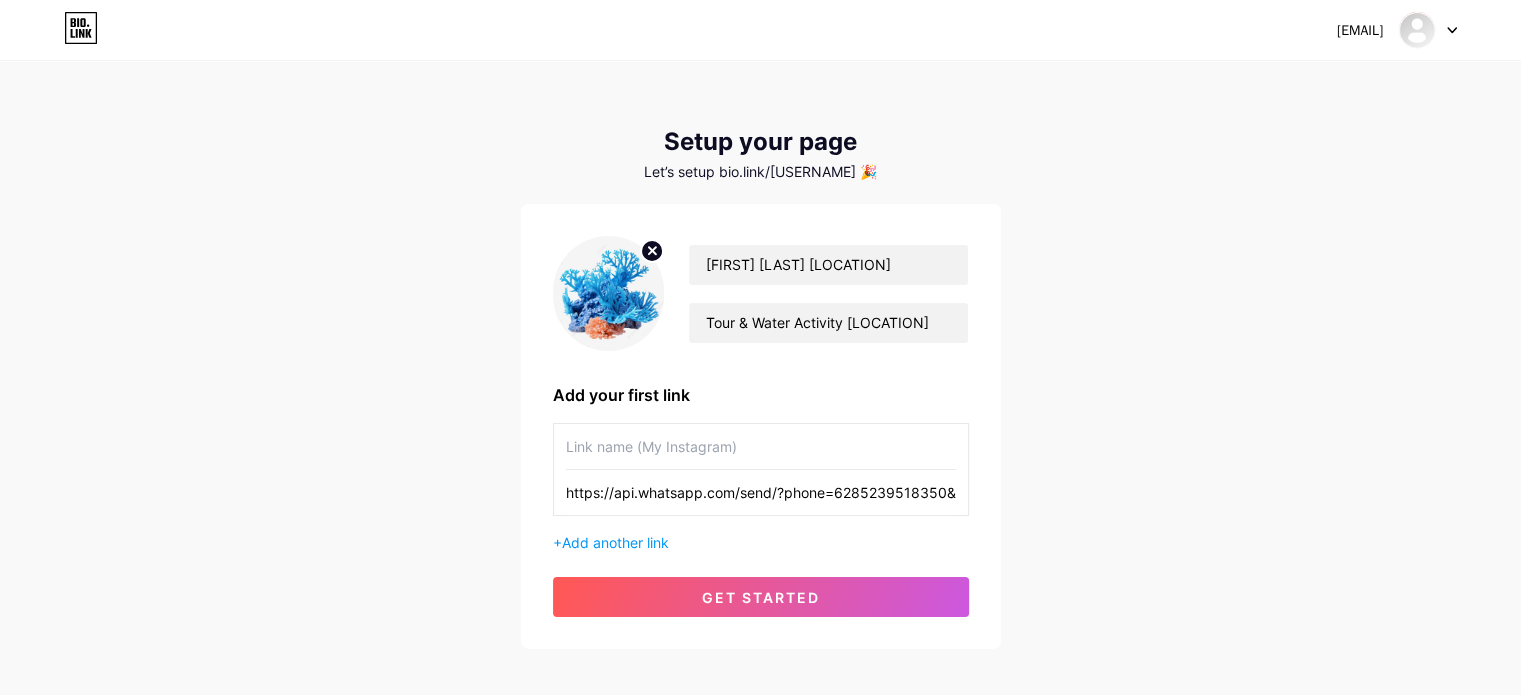 scroll, scrollTop: 0, scrollLeft: 273, axis: horizontal 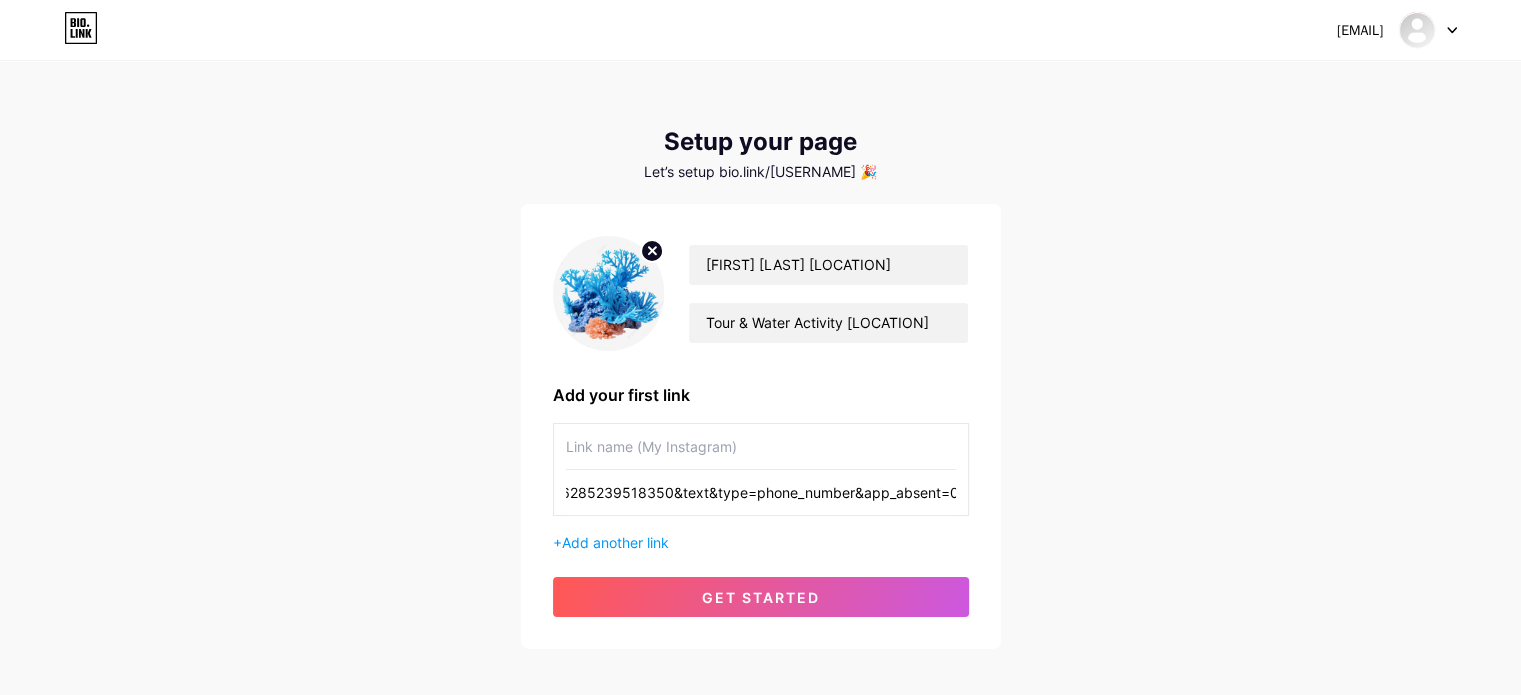 type on "https://api.whatsapp.com/send/?phone=6285239518350&text&type=phone_number&app_absent=0" 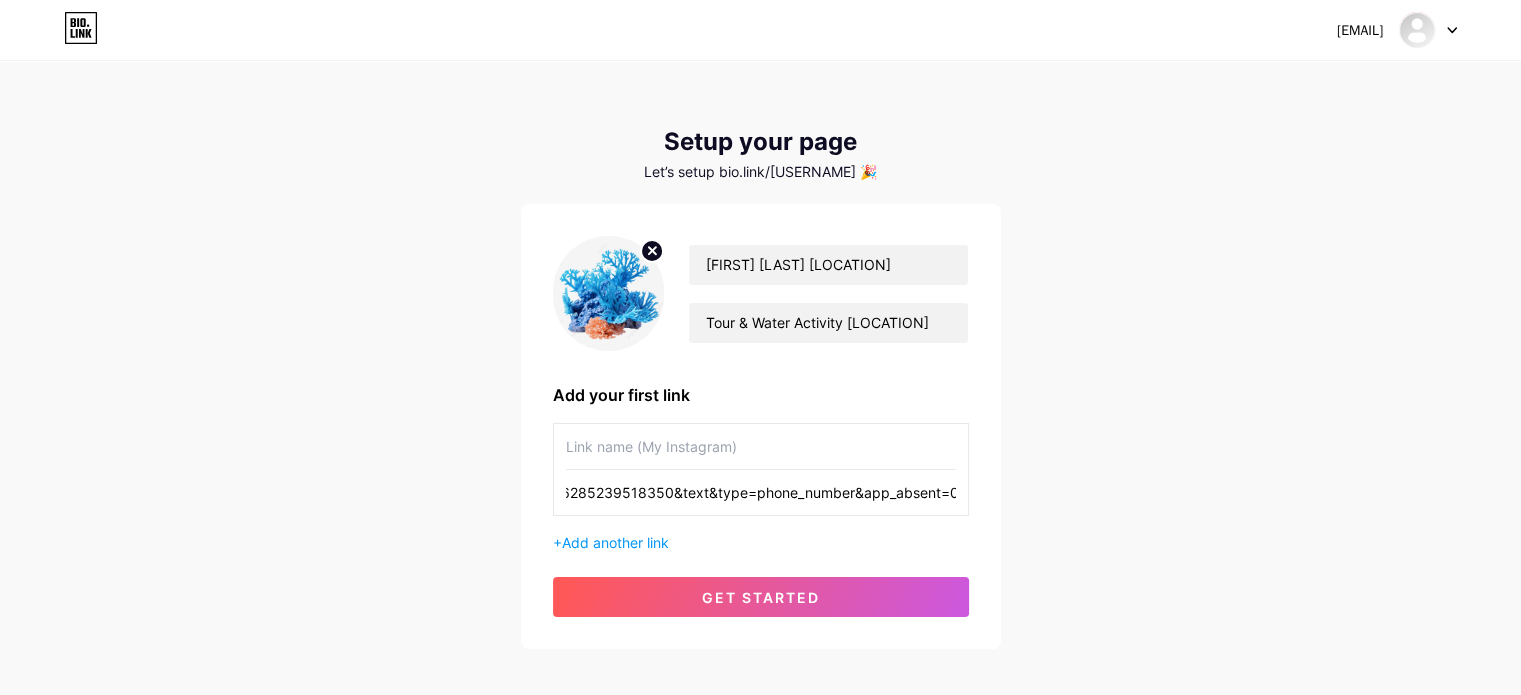 scroll, scrollTop: 0, scrollLeft: 0, axis: both 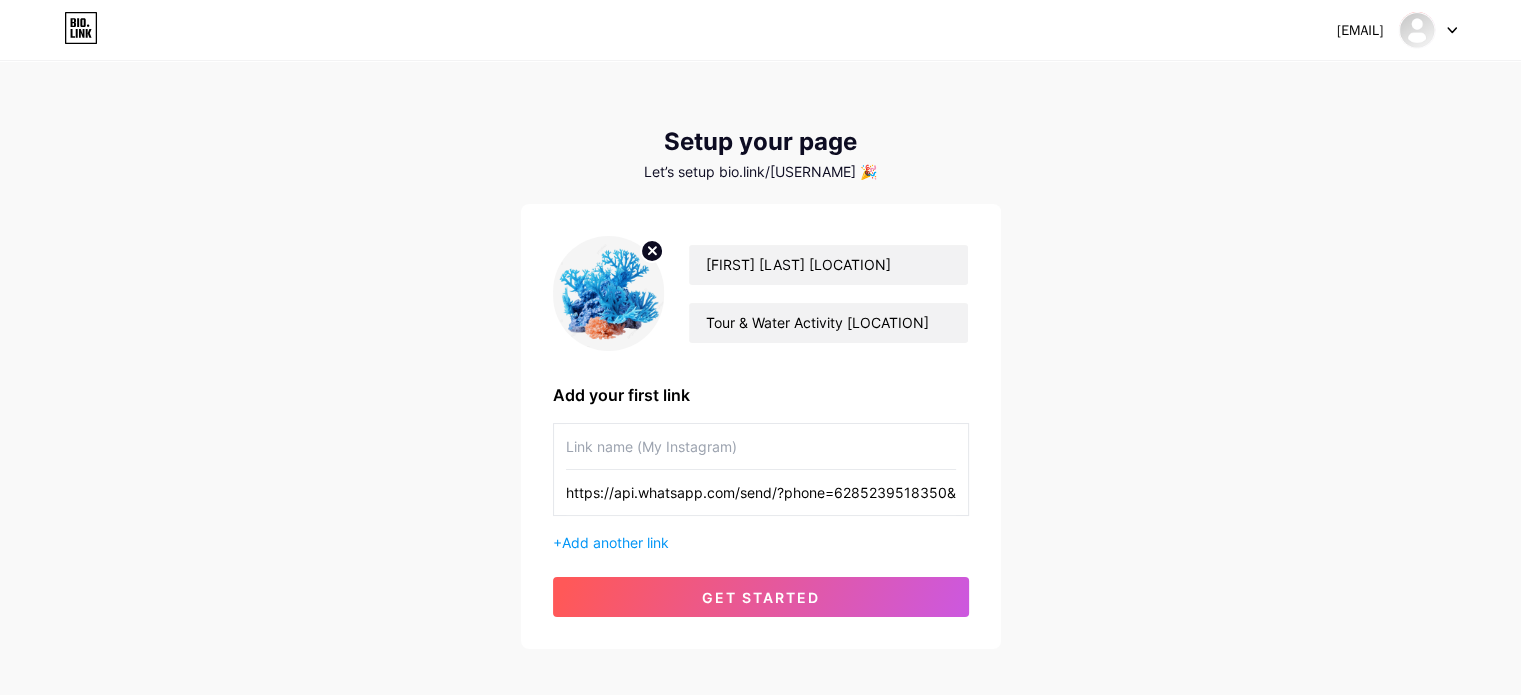click at bounding box center [761, 446] 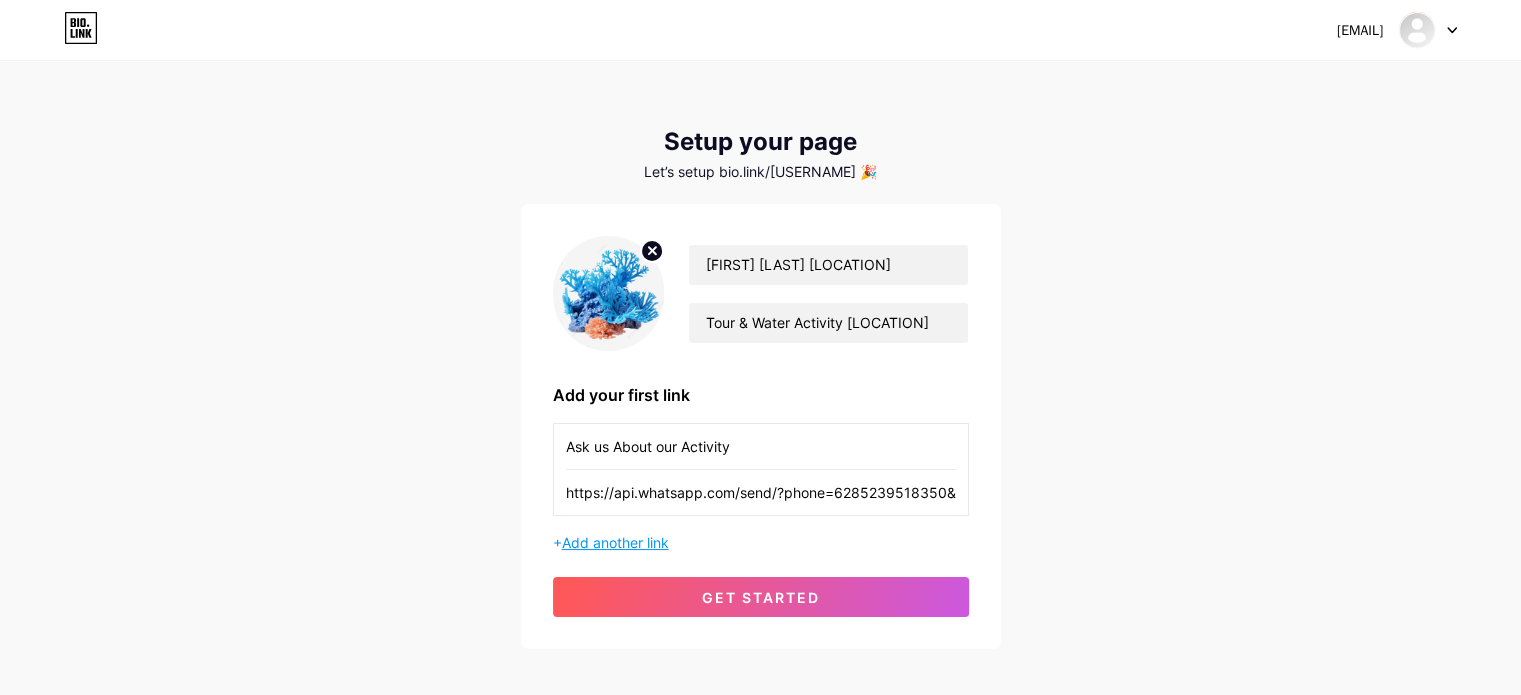 type on "Ask us About our Activity" 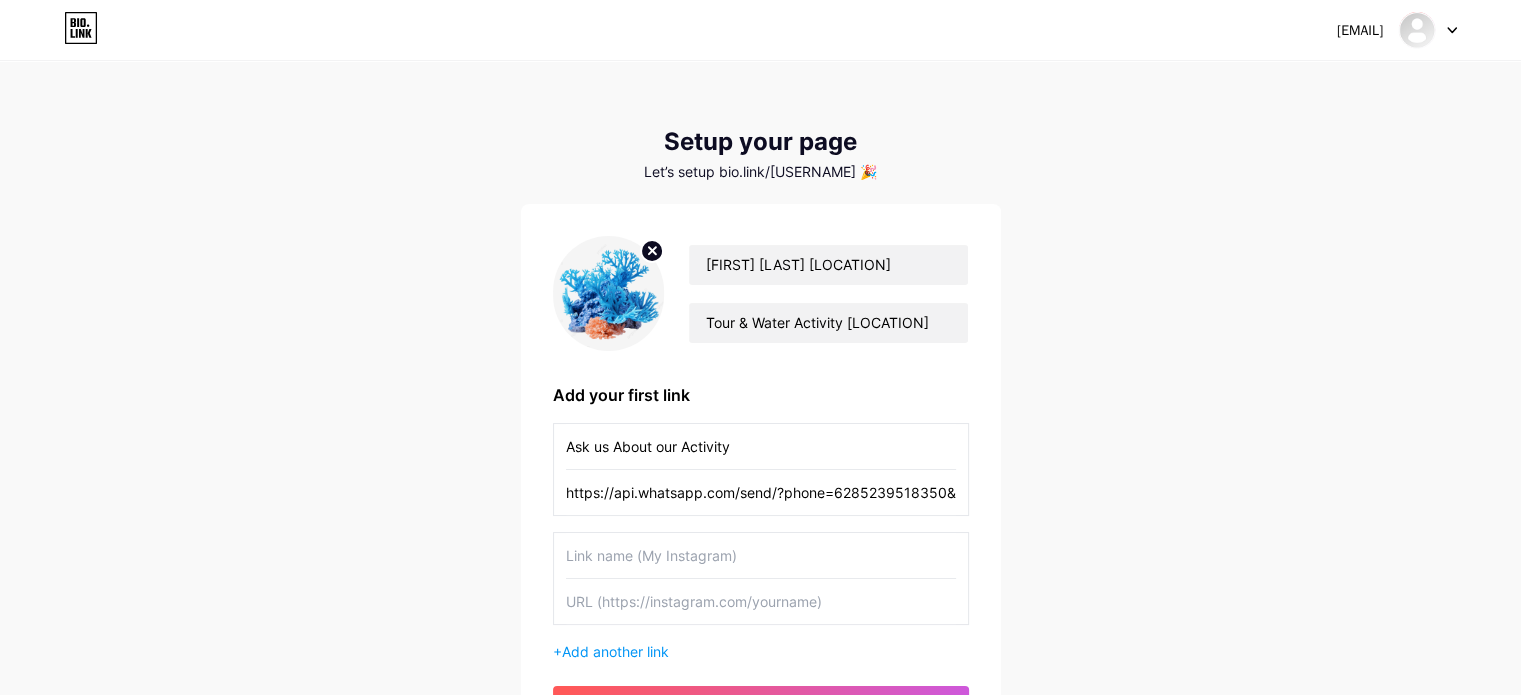 click at bounding box center (761, 555) 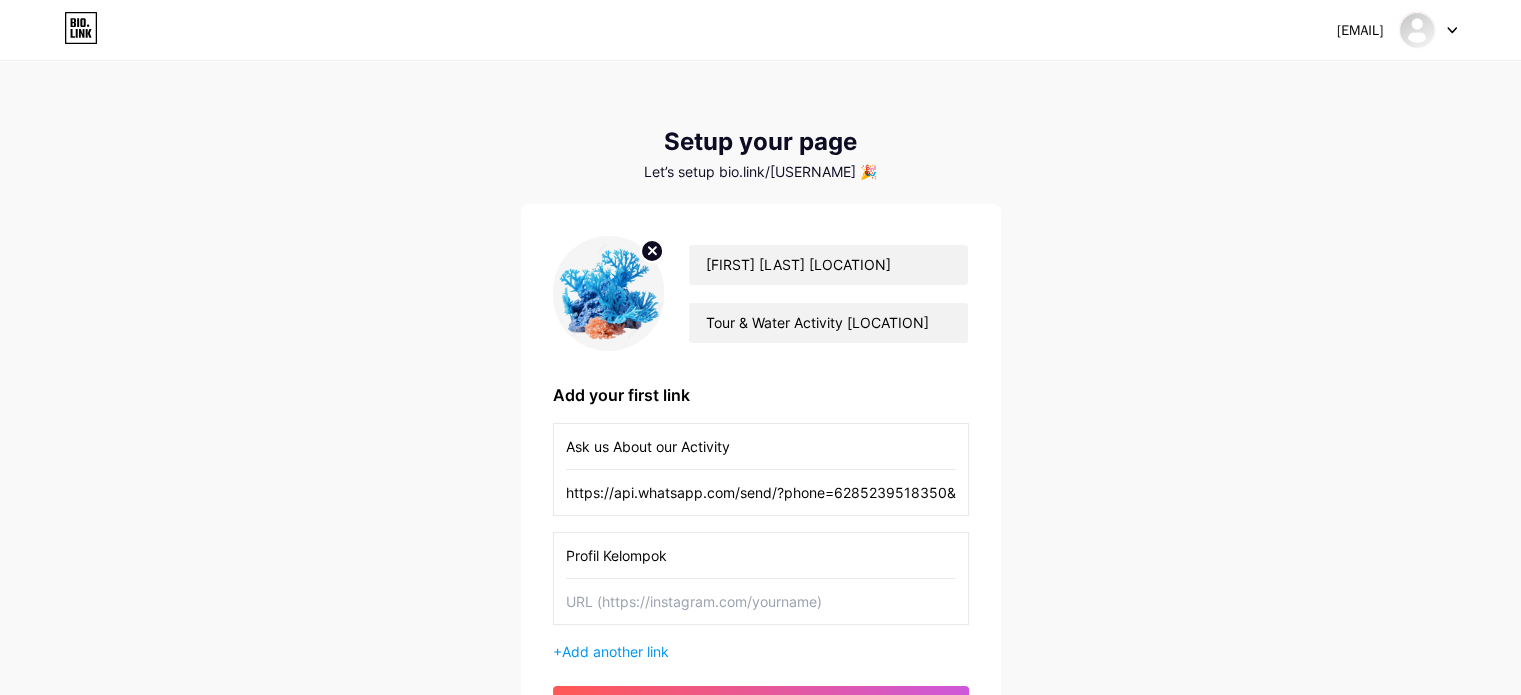 type on "Profil Kelompok" 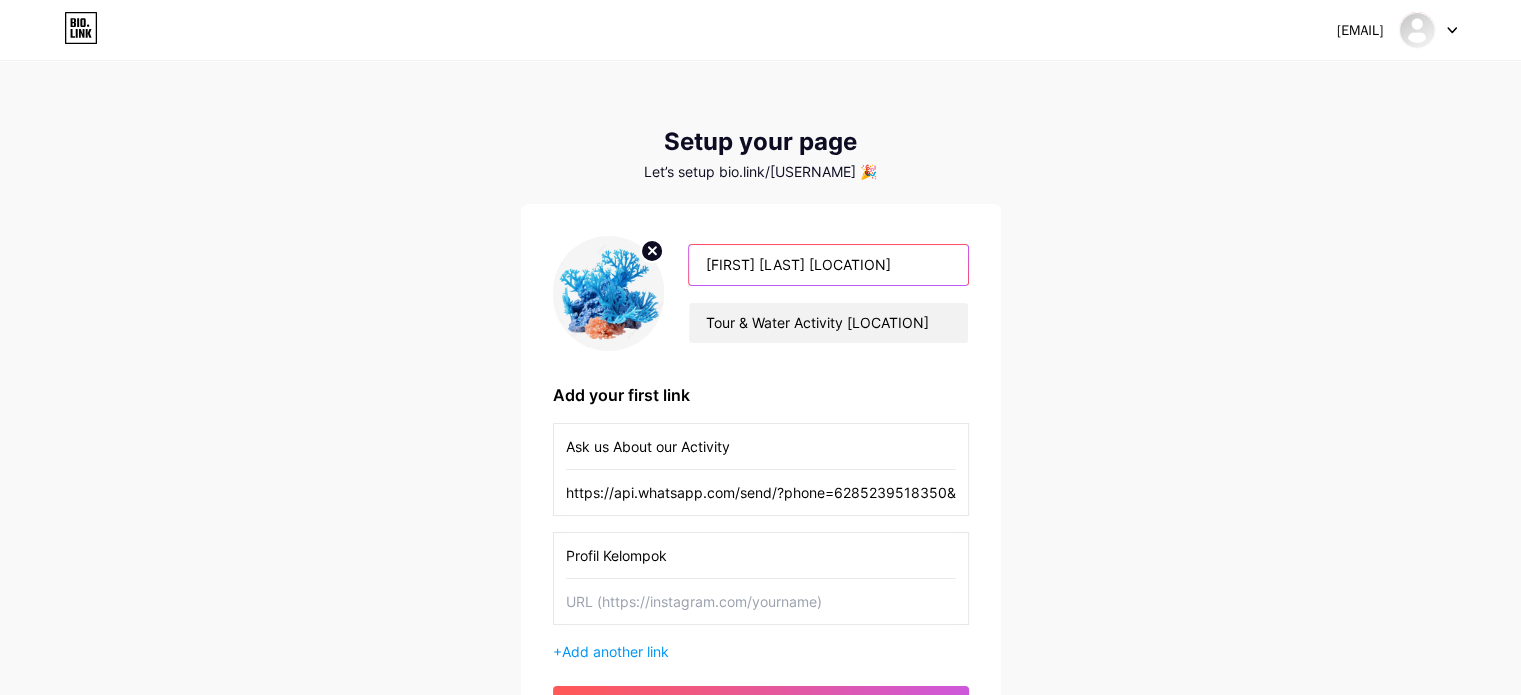 click on "[FIRST] [LAST] [LOCATION]" at bounding box center (828, 265) 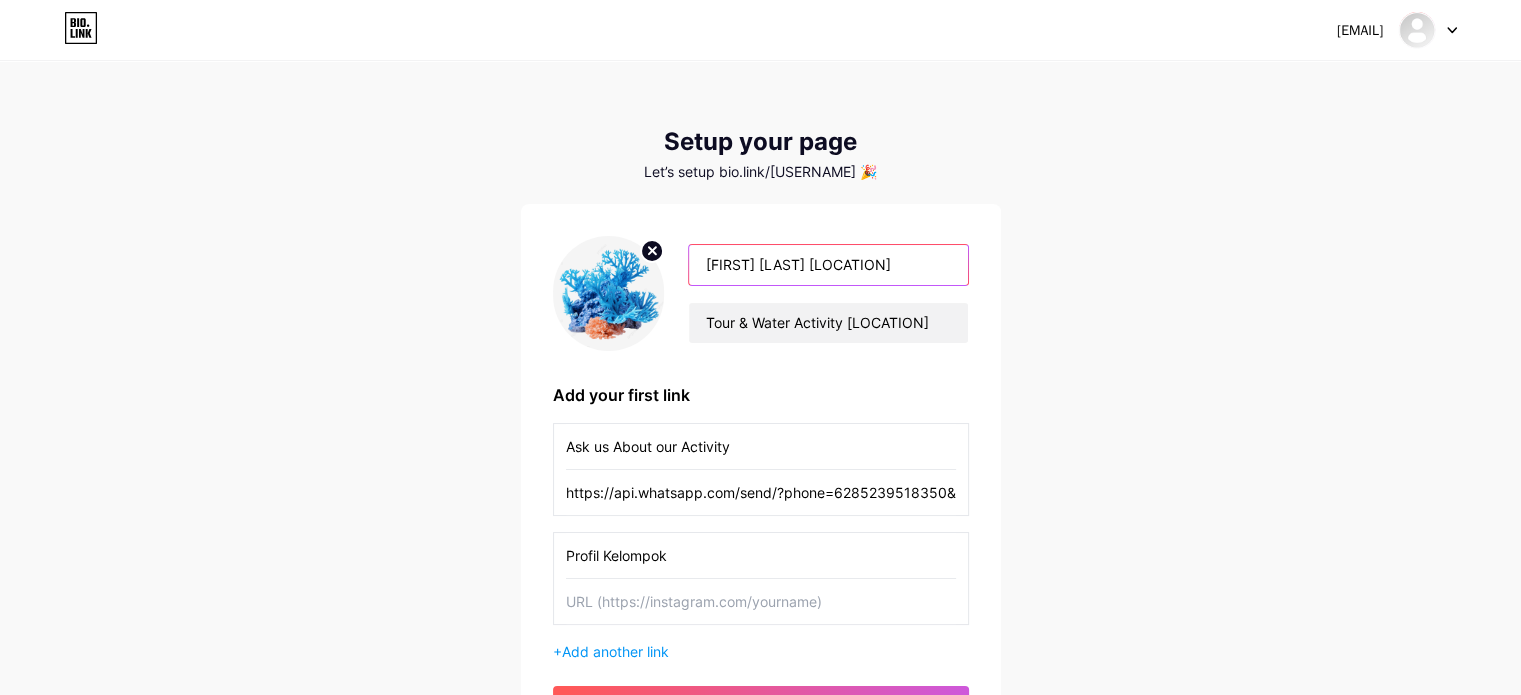 type on "[FIRST] [LAST] [LOCATION]" 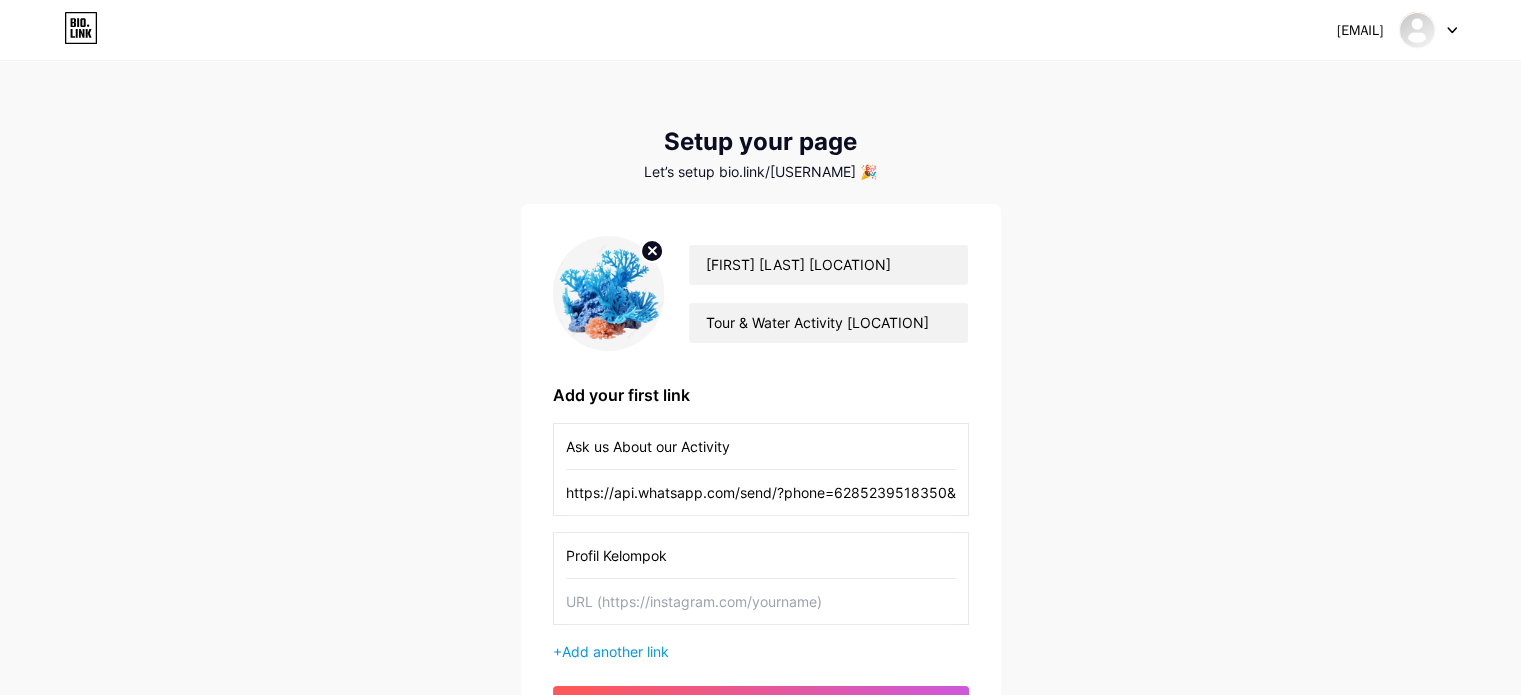 click at bounding box center (761, 601) 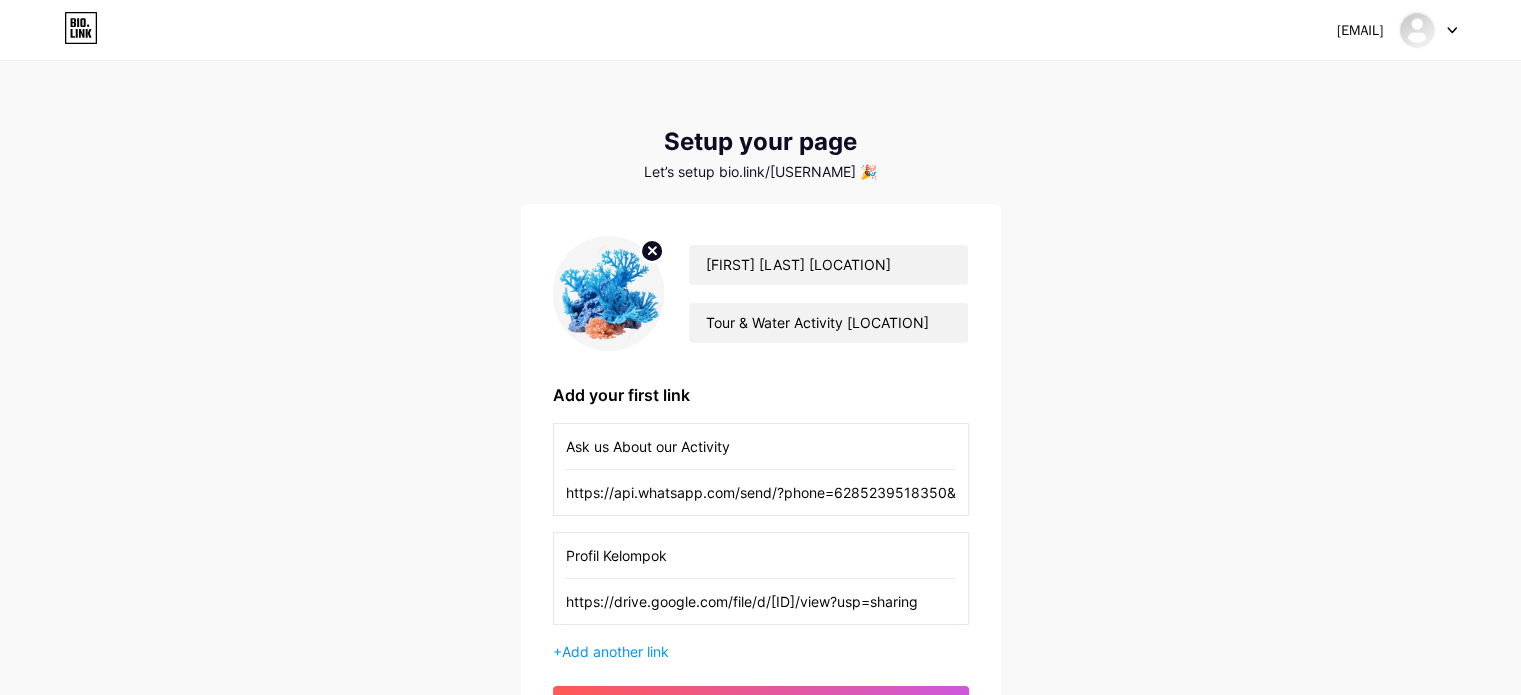 scroll, scrollTop: 0, scrollLeft: 209, axis: horizontal 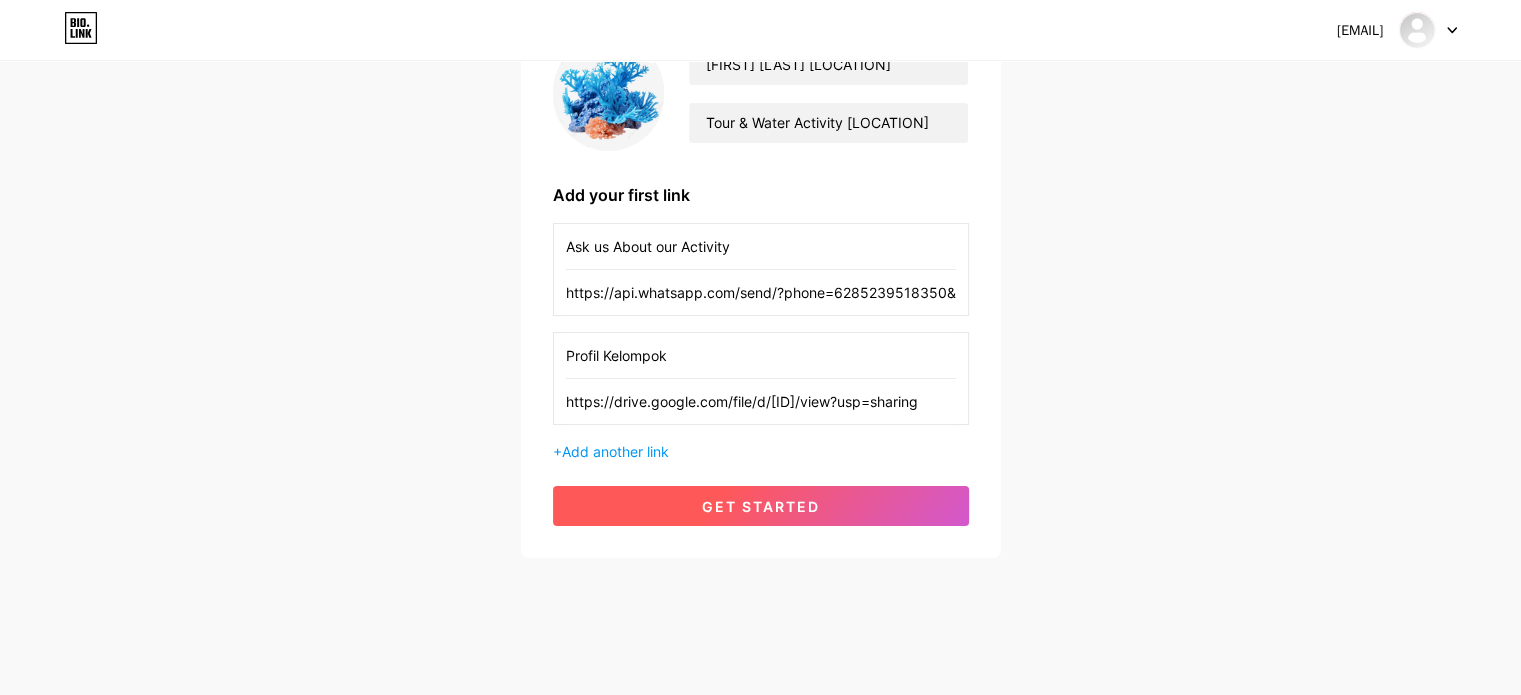 type on "https://drive.google.com/file/d/[ID]/view?usp=sharing" 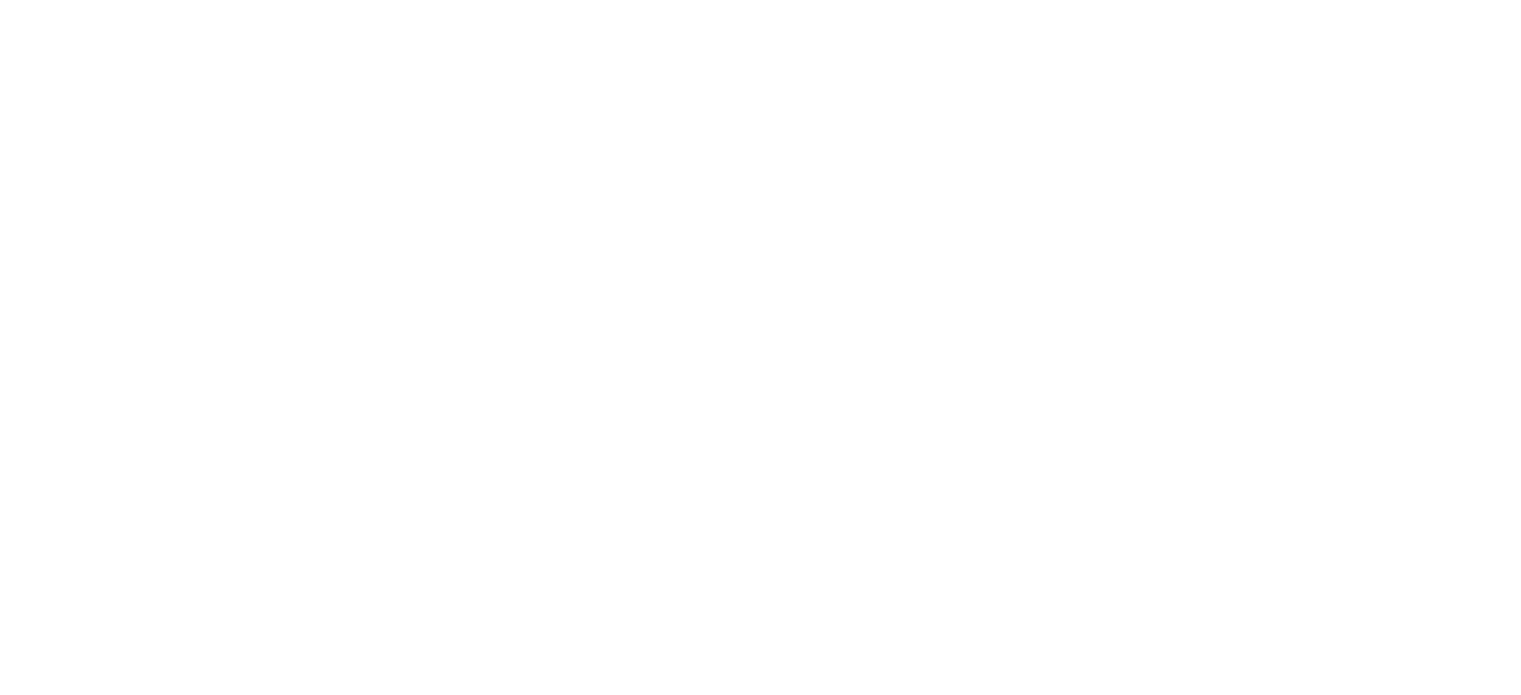 scroll, scrollTop: 0, scrollLeft: 0, axis: both 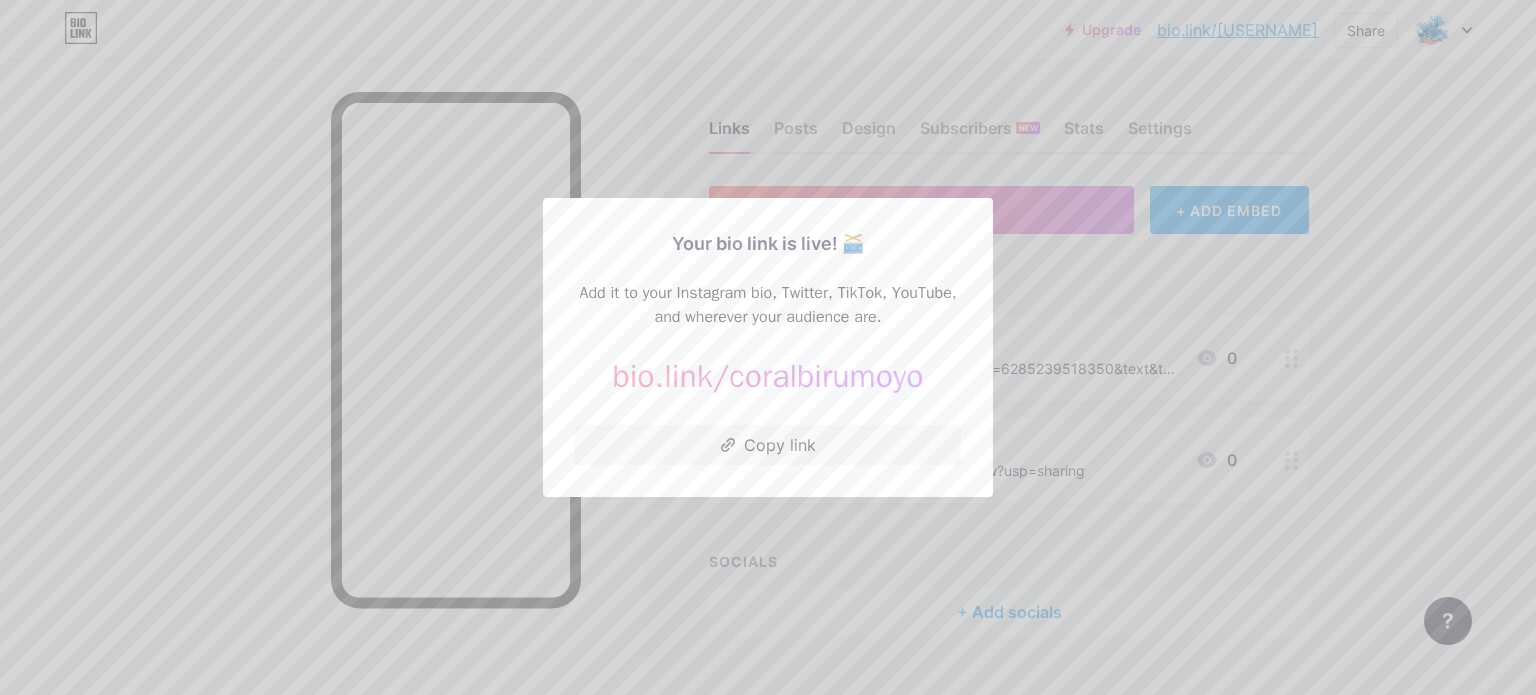 click at bounding box center [768, 347] 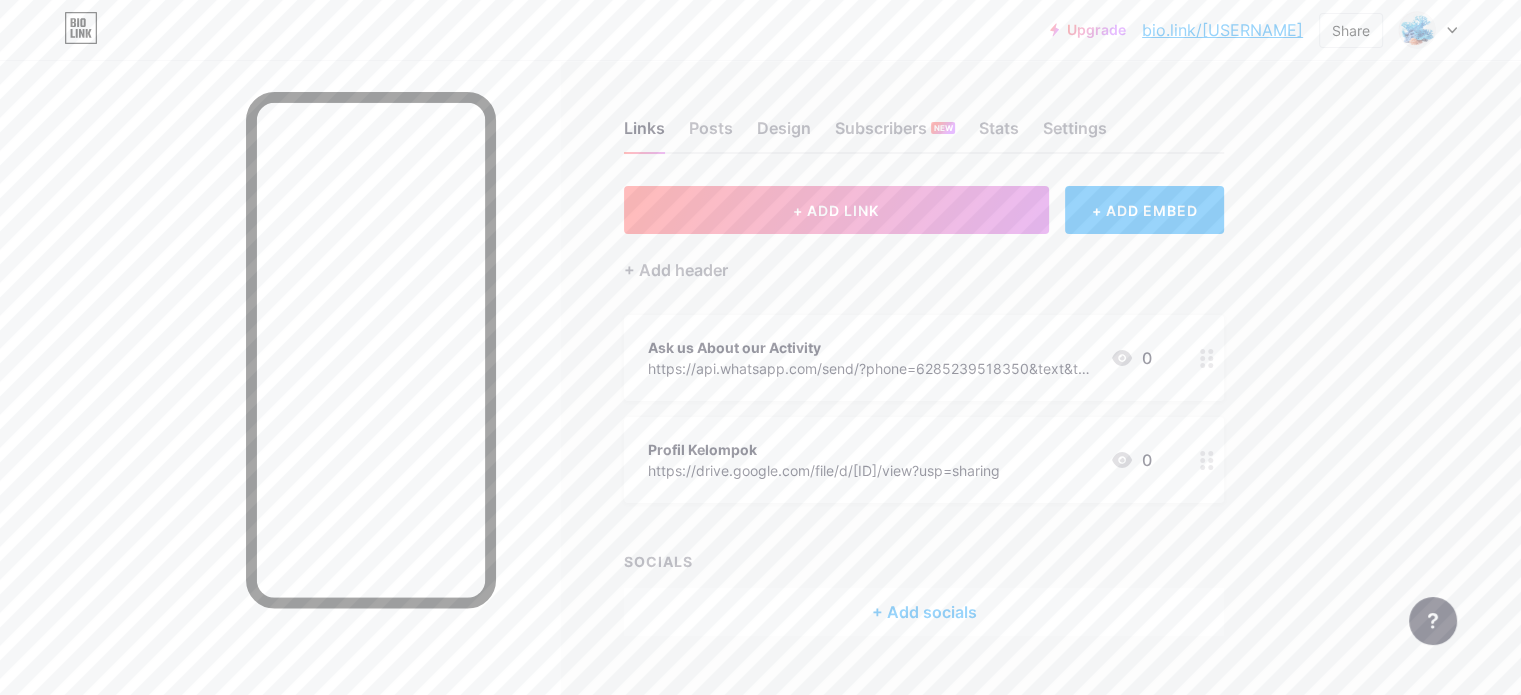 click on "bio.link/[USERNAME]" at bounding box center (1222, 30) 